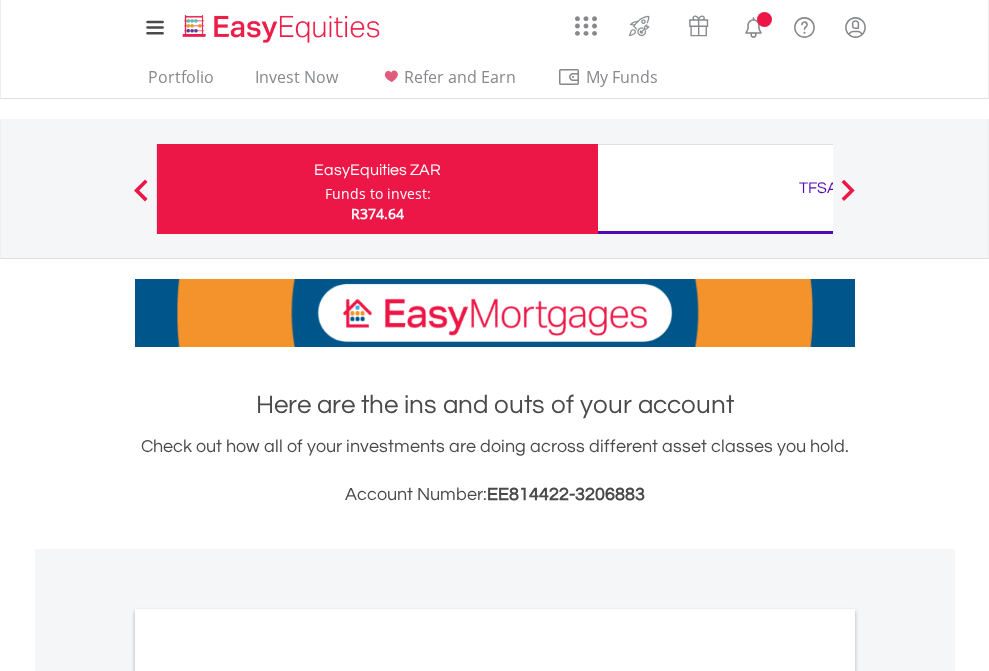 scroll, scrollTop: 0, scrollLeft: 0, axis: both 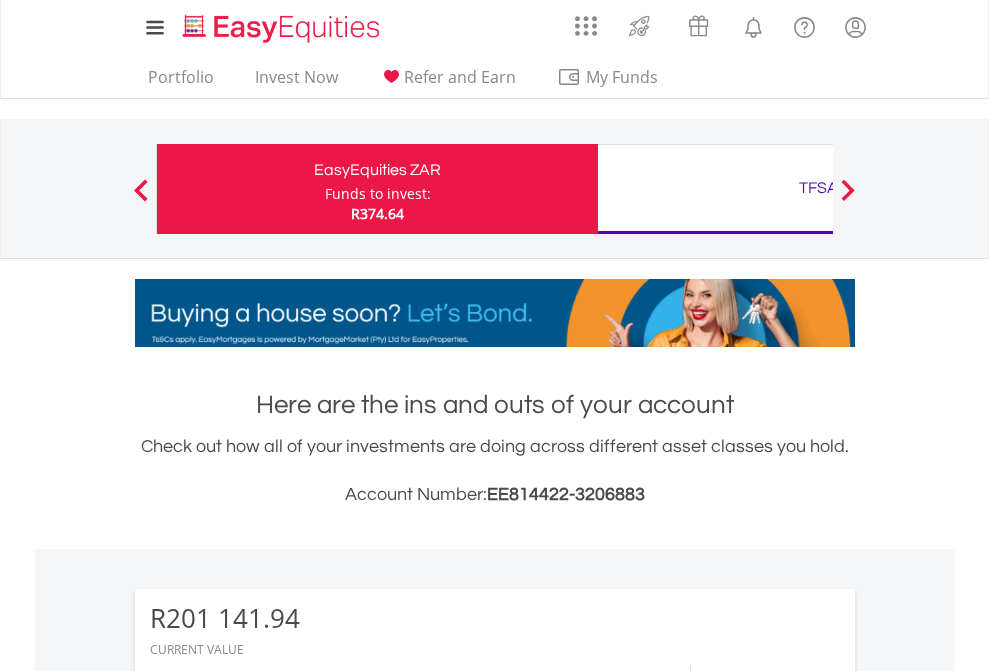 click on "Funds to invest:" at bounding box center (378, 194) 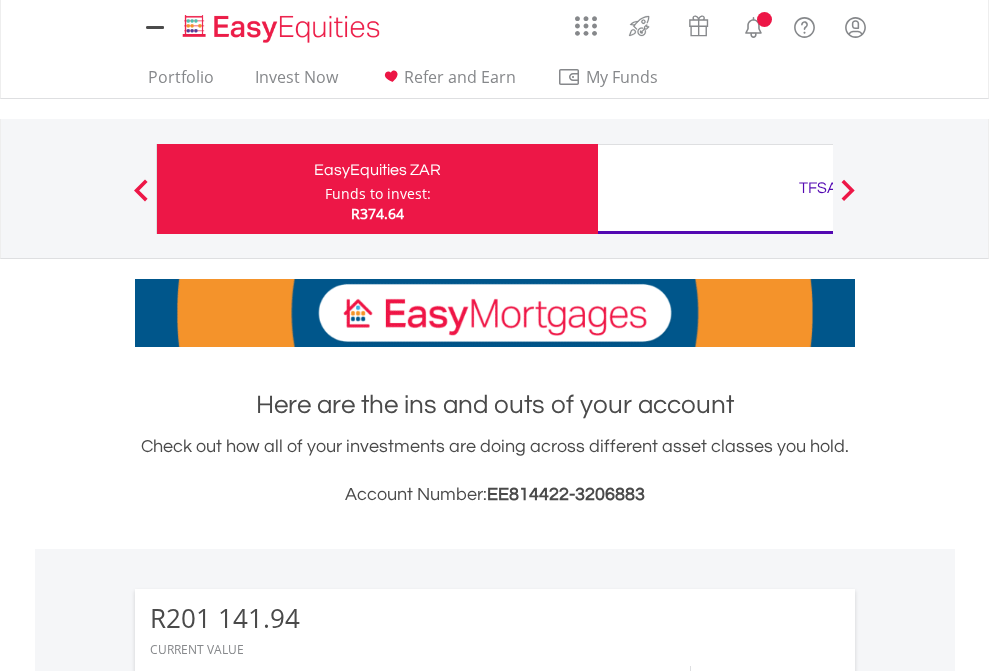scroll, scrollTop: 0, scrollLeft: 0, axis: both 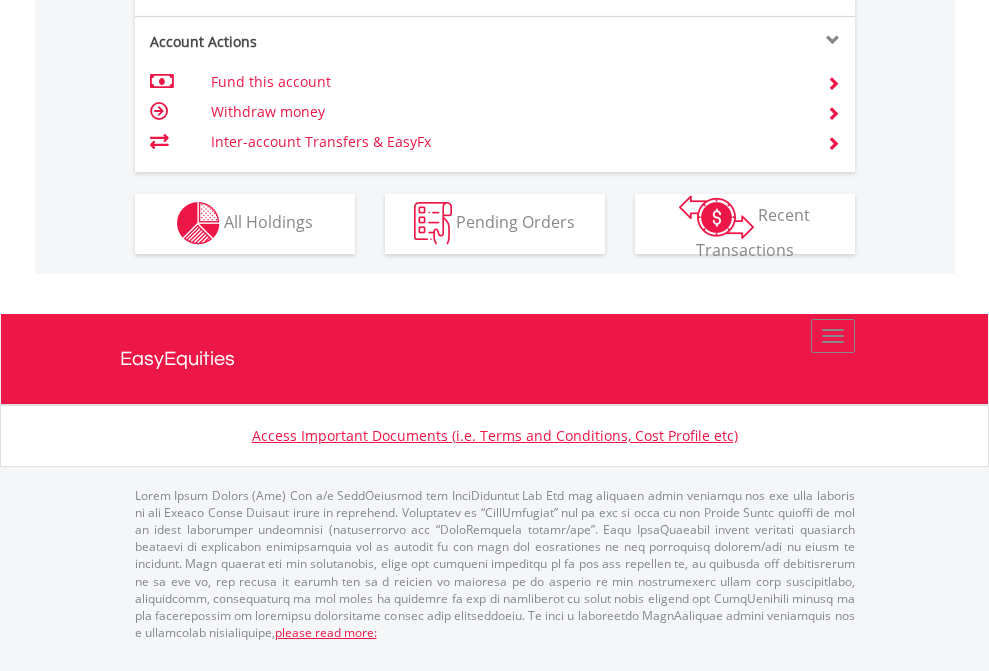 click on "Investment types" at bounding box center [706, -337] 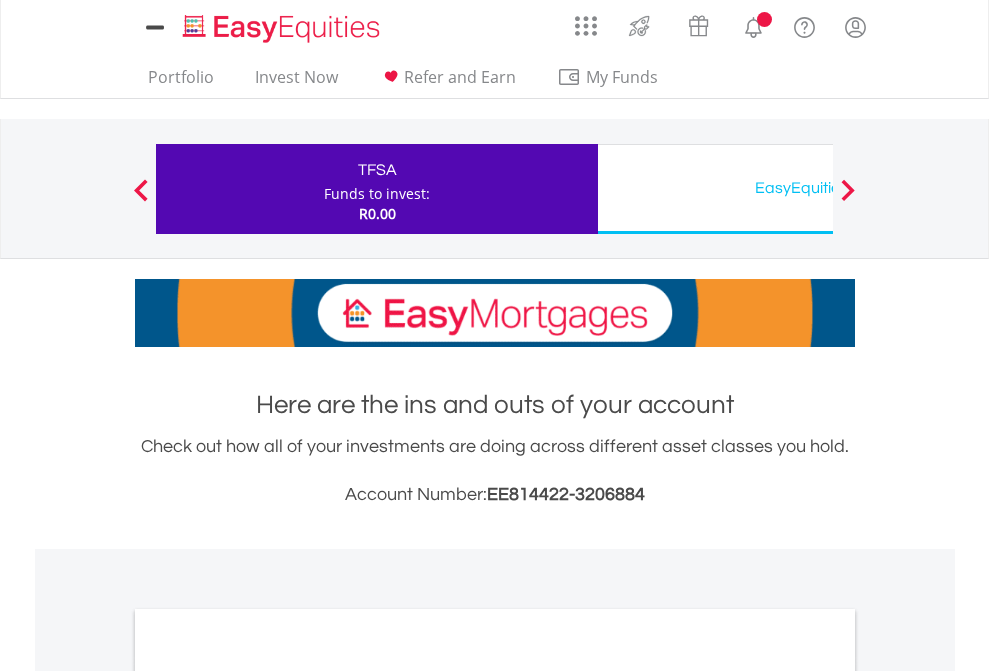 scroll, scrollTop: 0, scrollLeft: 0, axis: both 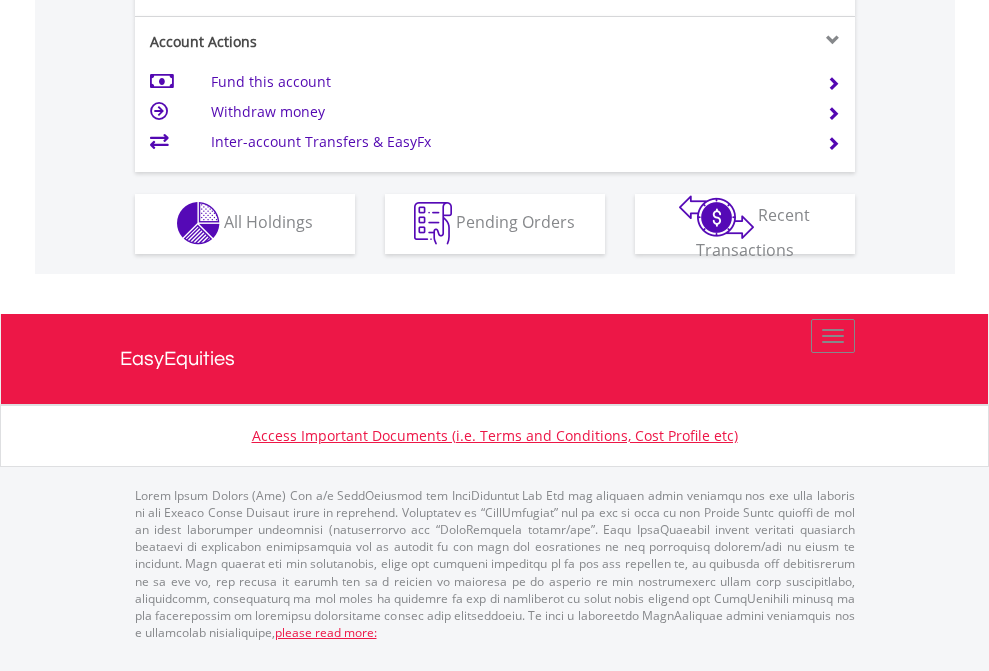 click on "Investment types" at bounding box center (706, -353) 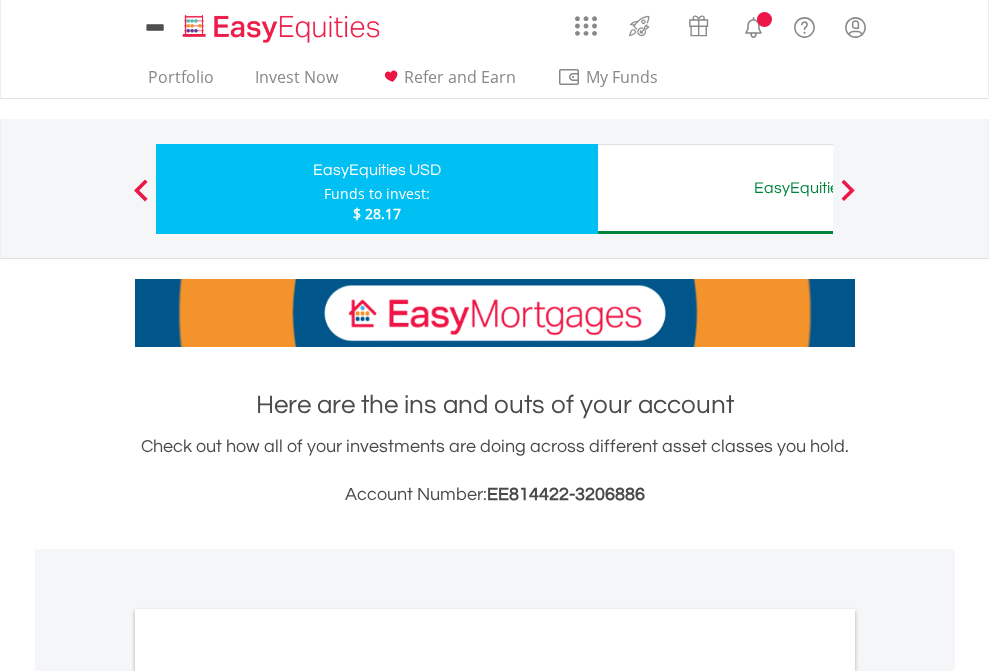 scroll, scrollTop: 0, scrollLeft: 0, axis: both 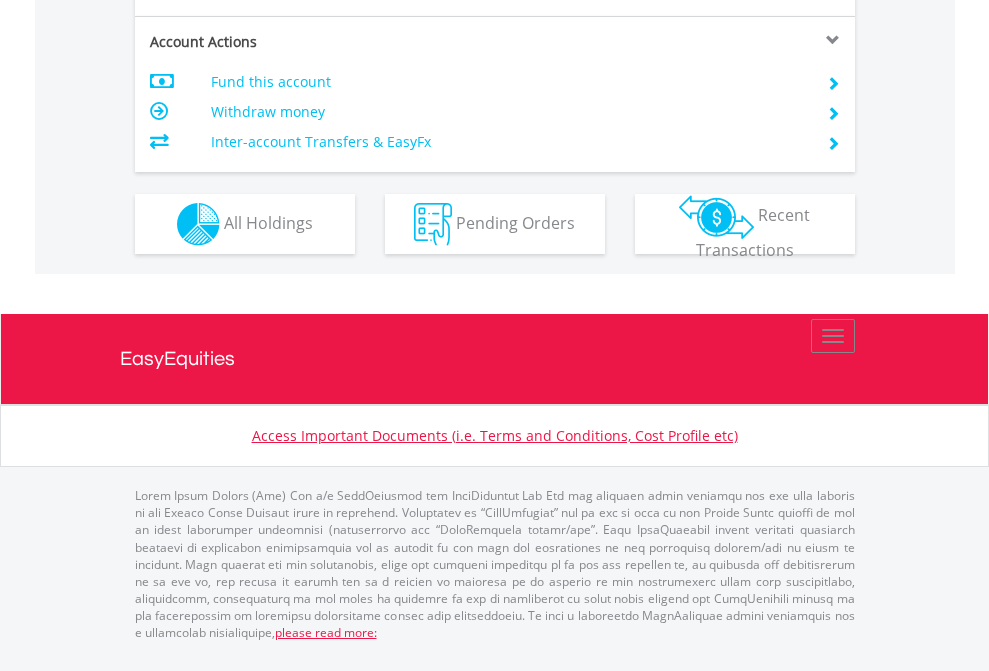 click on "Investment types" at bounding box center (706, -337) 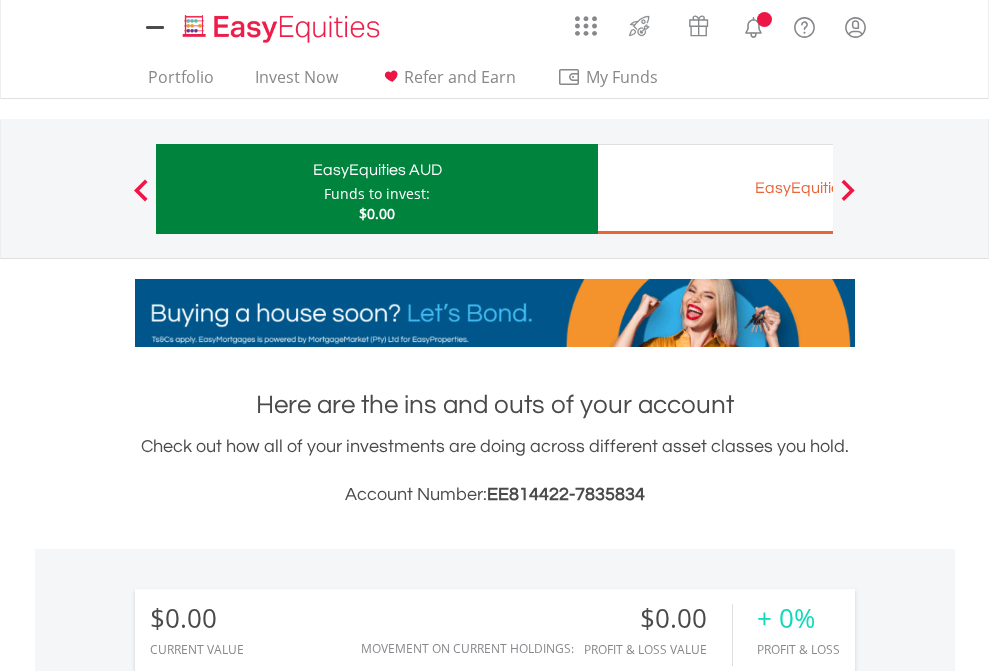 scroll, scrollTop: 0, scrollLeft: 0, axis: both 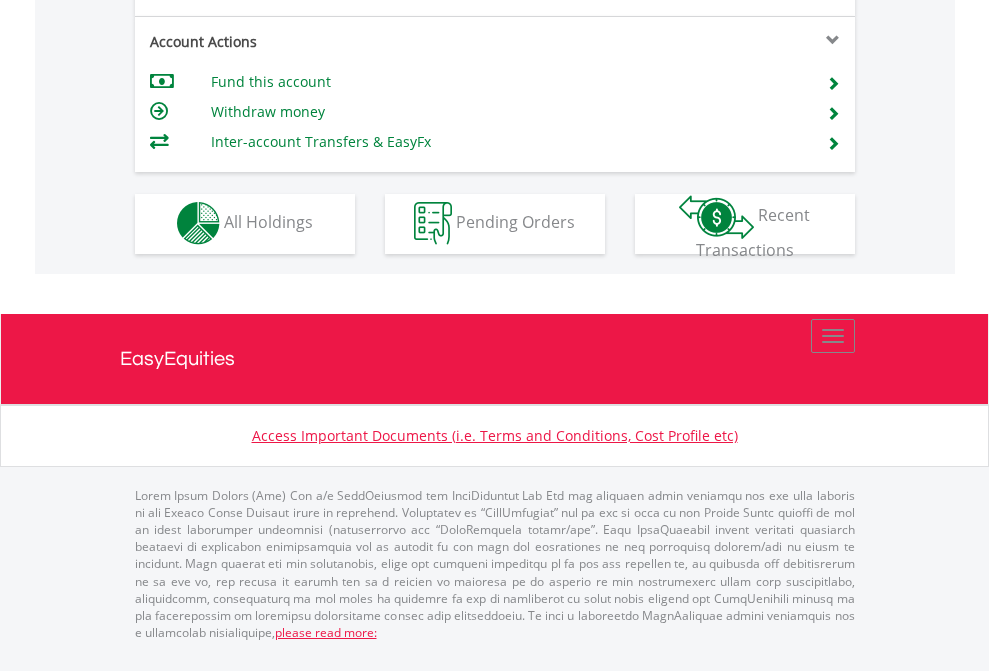 click on "Investment types" at bounding box center [706, -353] 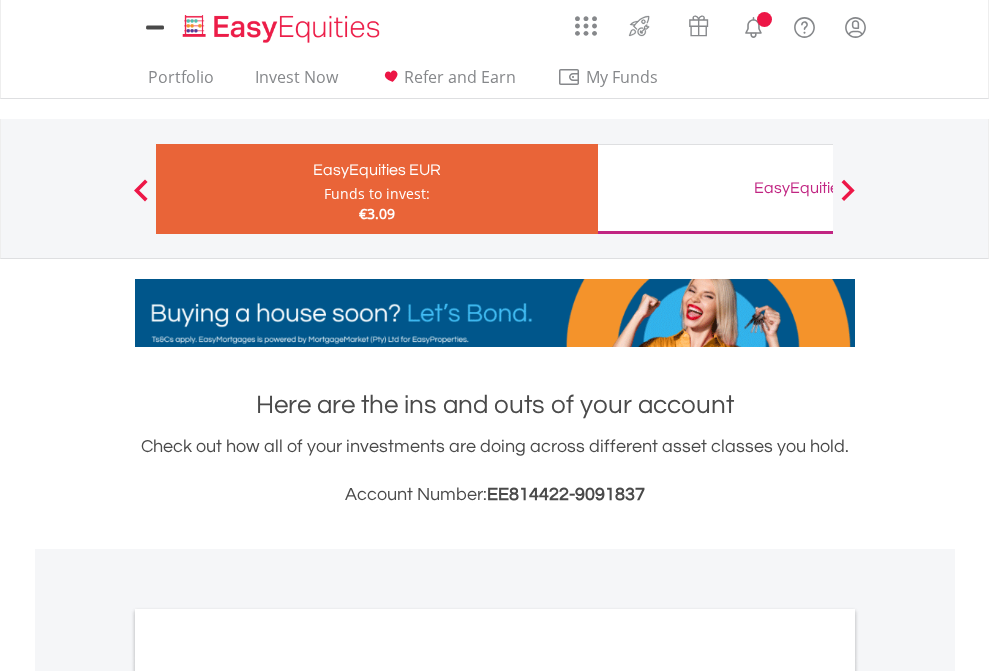 scroll, scrollTop: 0, scrollLeft: 0, axis: both 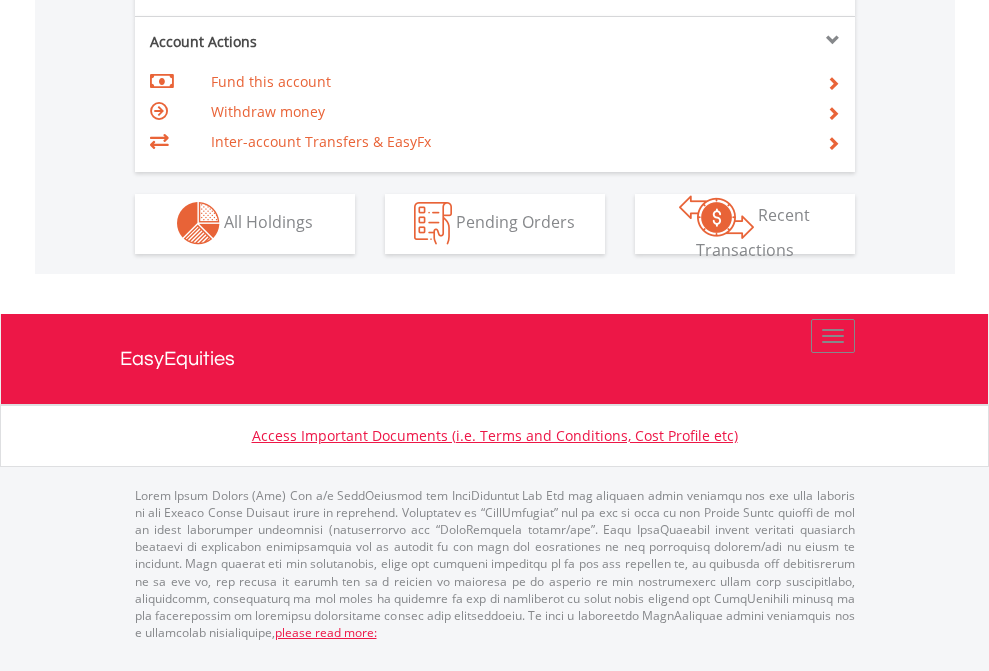 click on "Investment types" at bounding box center (706, -353) 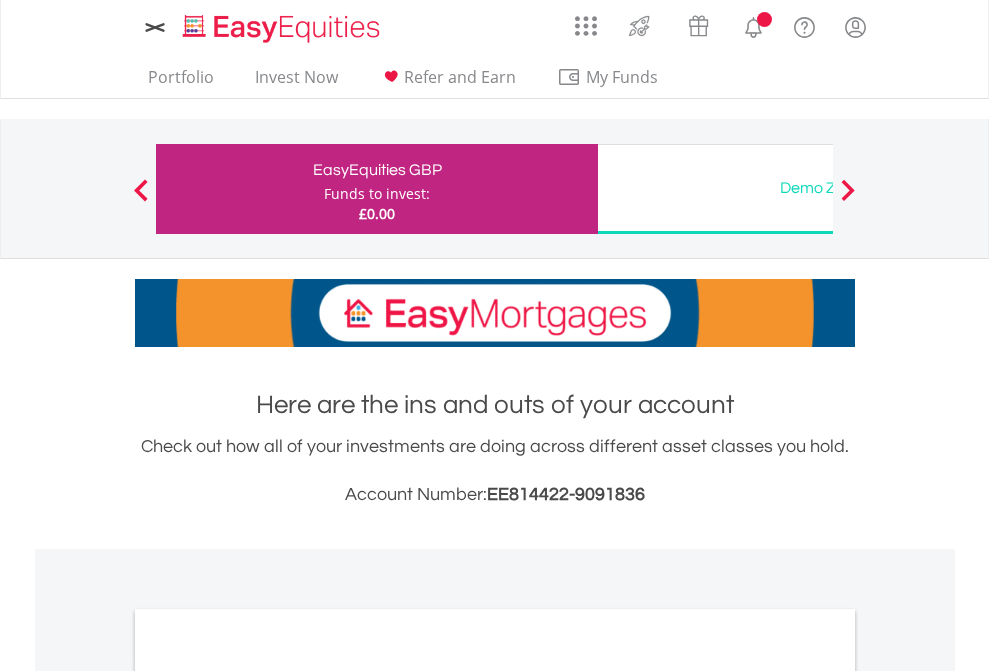 scroll, scrollTop: 0, scrollLeft: 0, axis: both 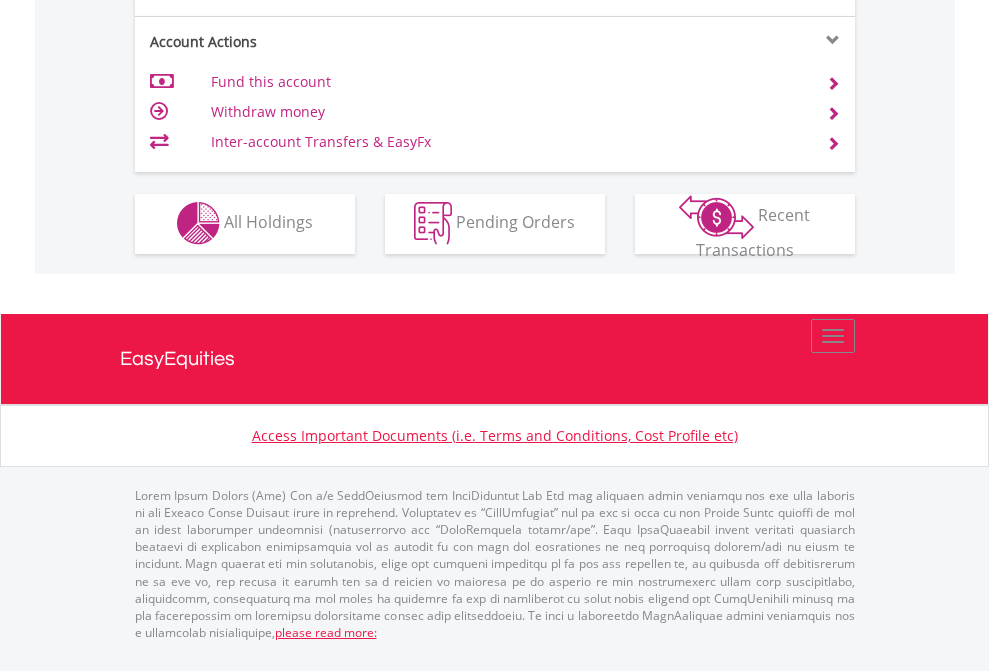 click on "Investment types" at bounding box center [706, -353] 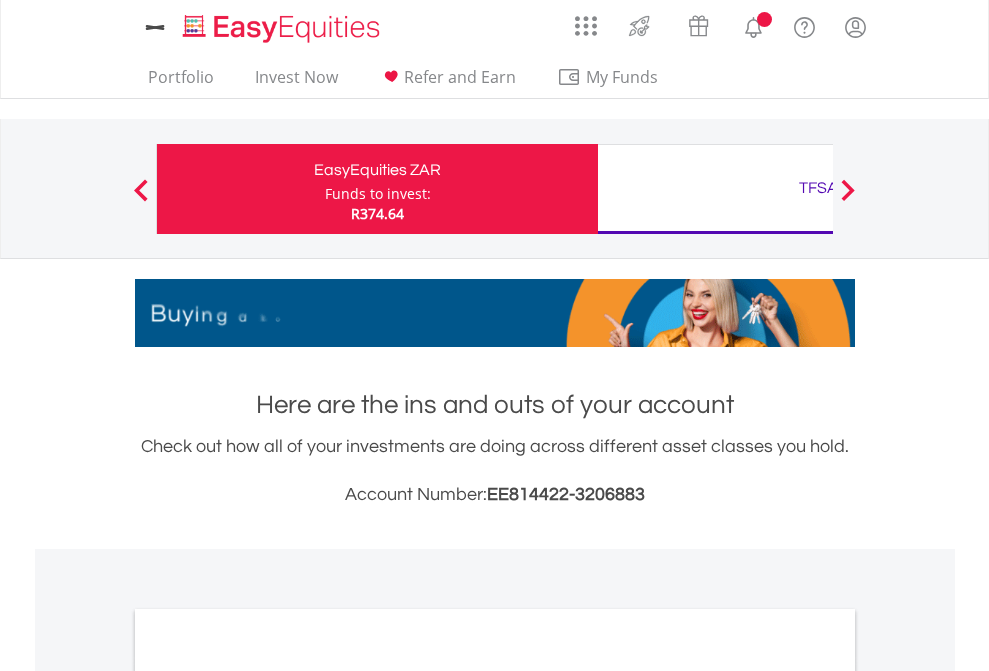 click on "All Holdings" at bounding box center (268, 1096) 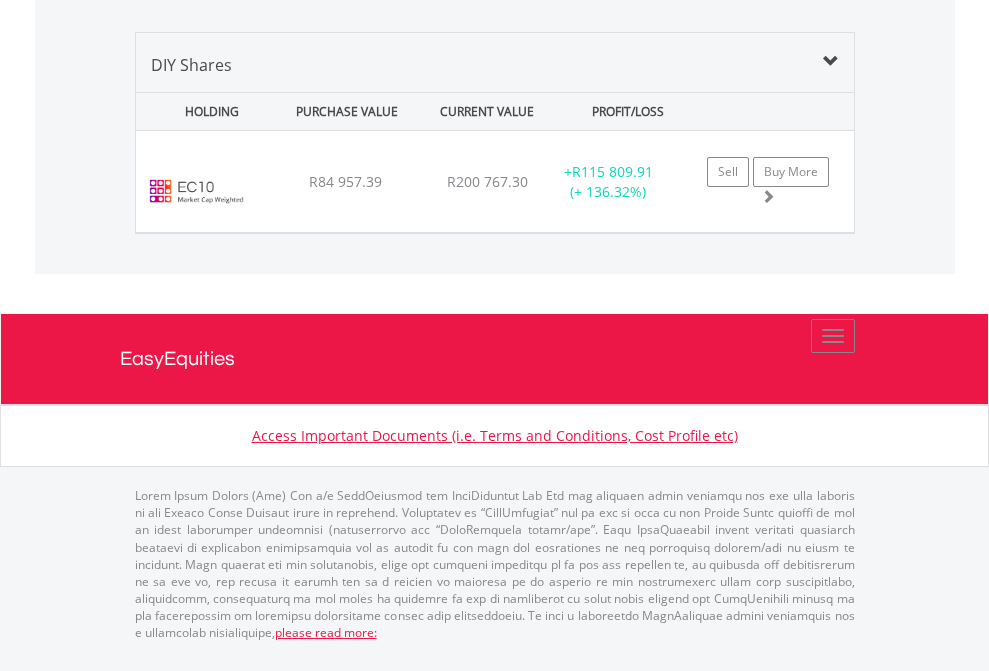 scroll, scrollTop: 144, scrollLeft: 0, axis: vertical 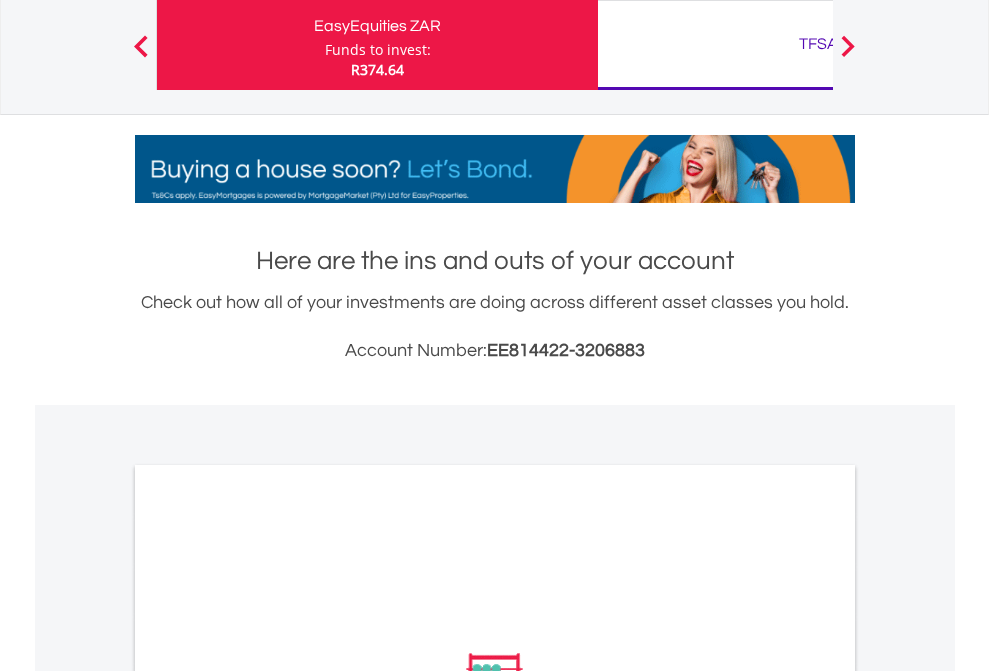 click on "TFSA" at bounding box center (818, 44) 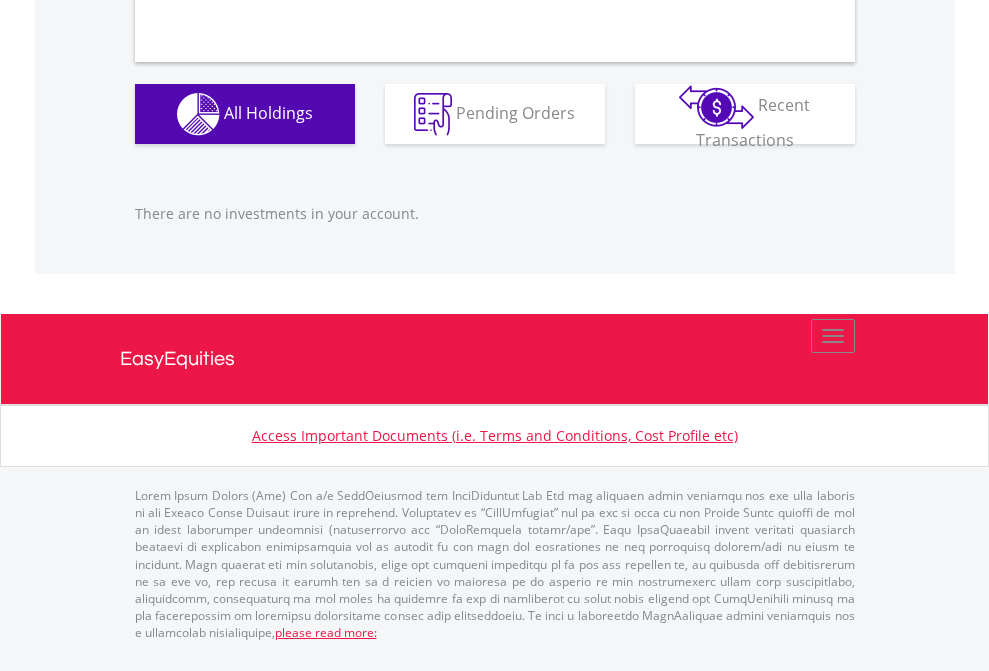scroll, scrollTop: 1980, scrollLeft: 0, axis: vertical 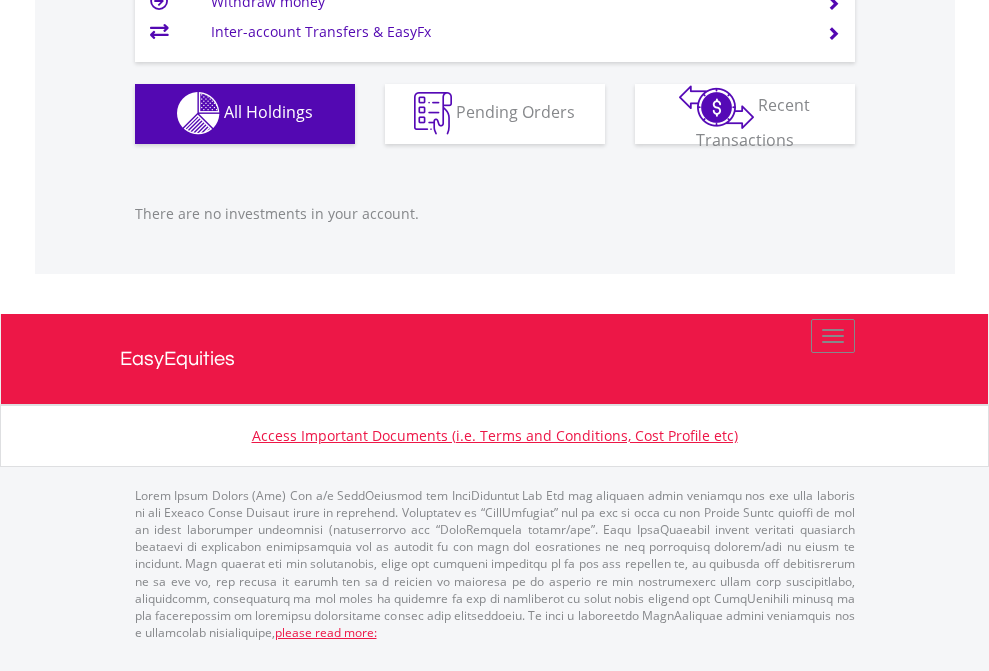 click on "EasyEquities USD" at bounding box center (818, -1142) 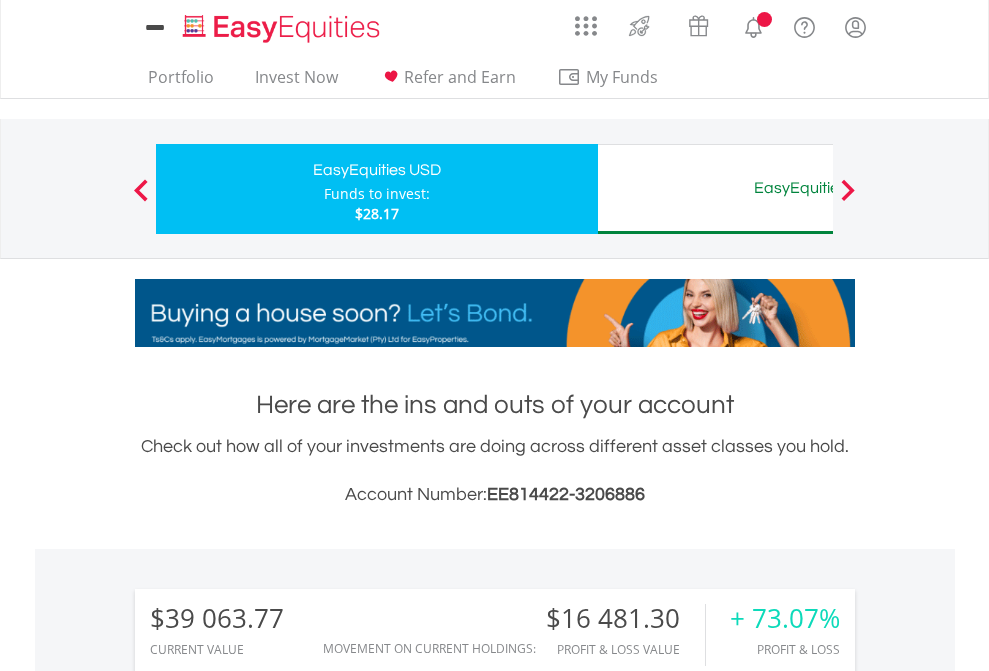 scroll, scrollTop: 0, scrollLeft: 0, axis: both 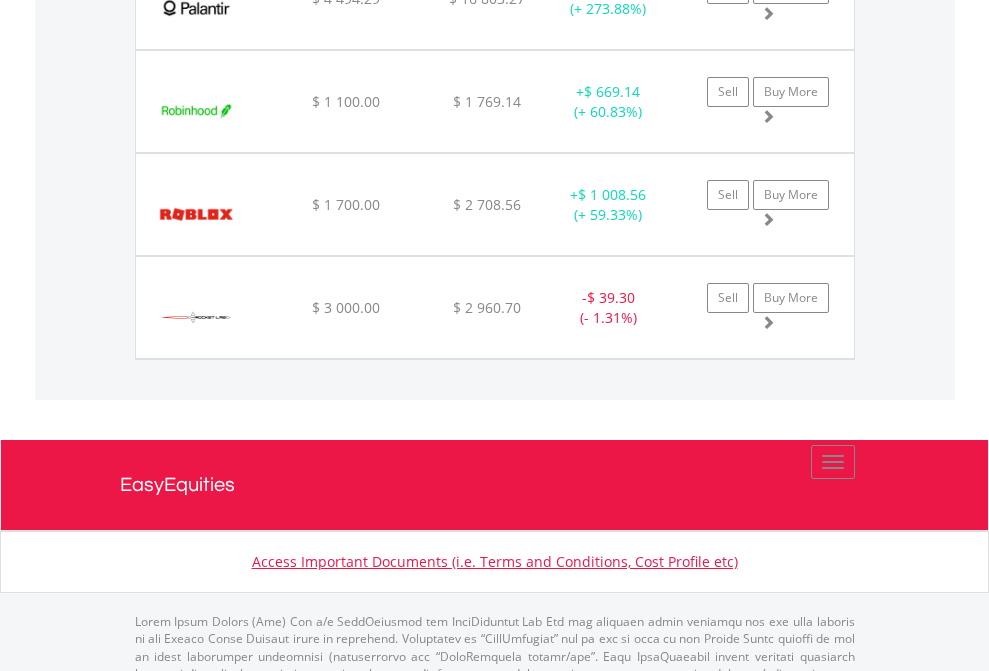 click on "EasyEquities AUD" at bounding box center [818, -2076] 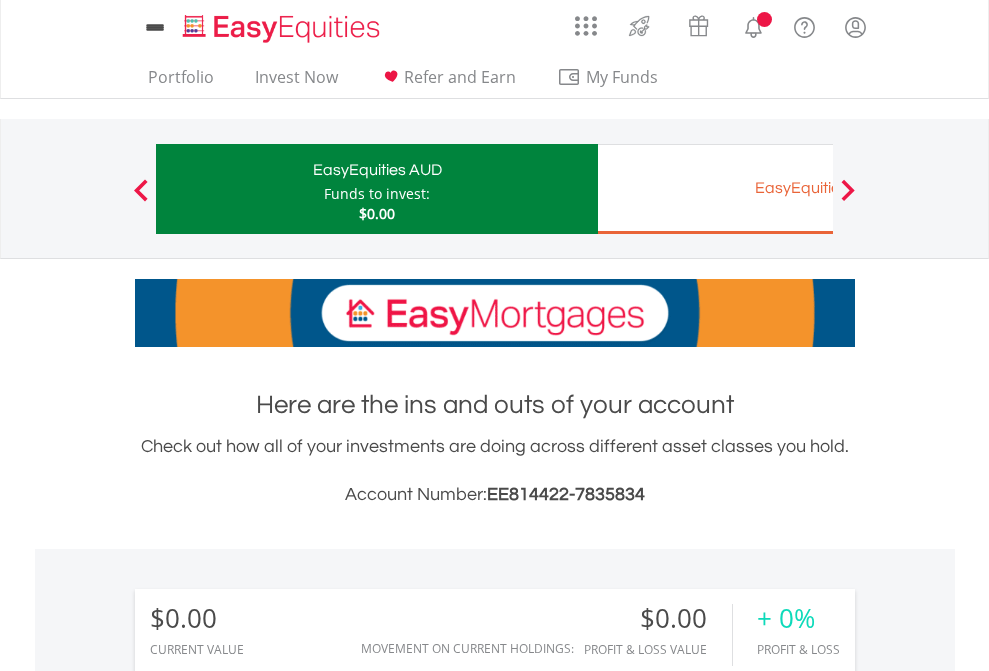 scroll, scrollTop: 1486, scrollLeft: 0, axis: vertical 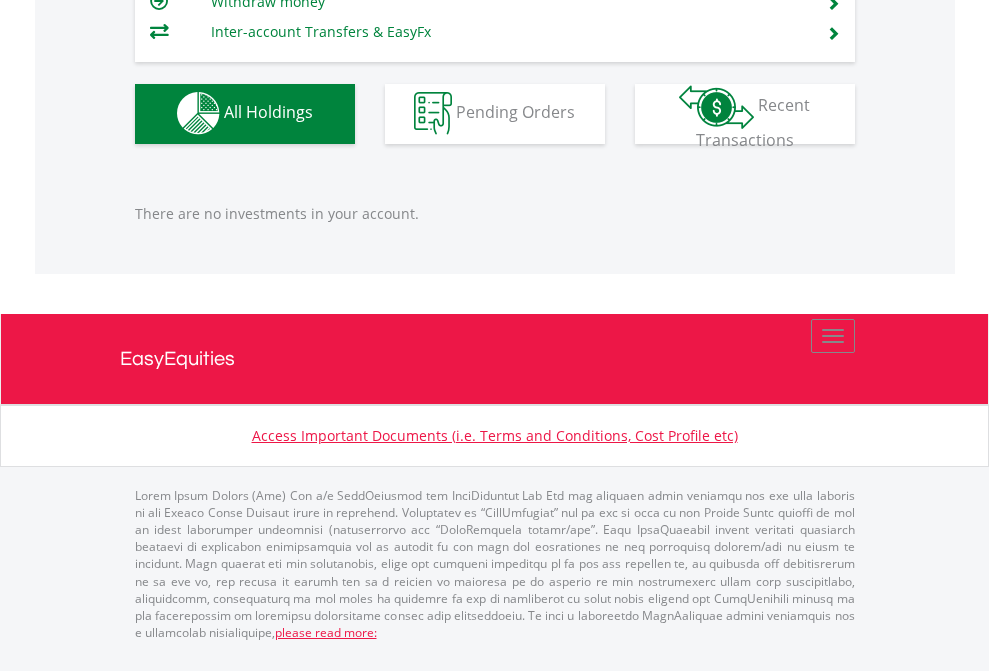 click on "EasyEquities EUR" at bounding box center [818, -1142] 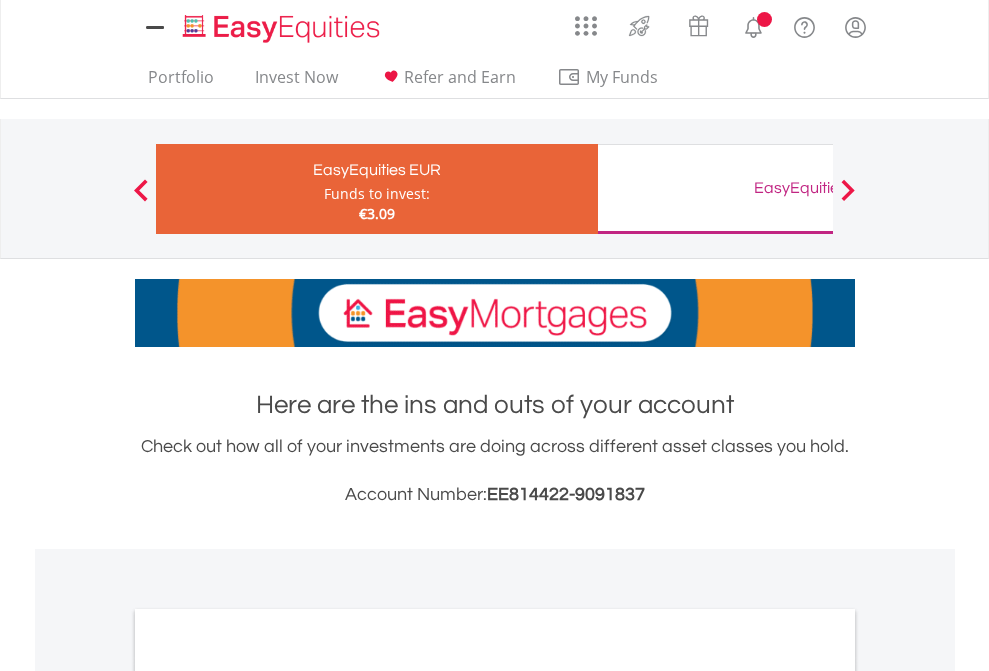scroll, scrollTop: 0, scrollLeft: 0, axis: both 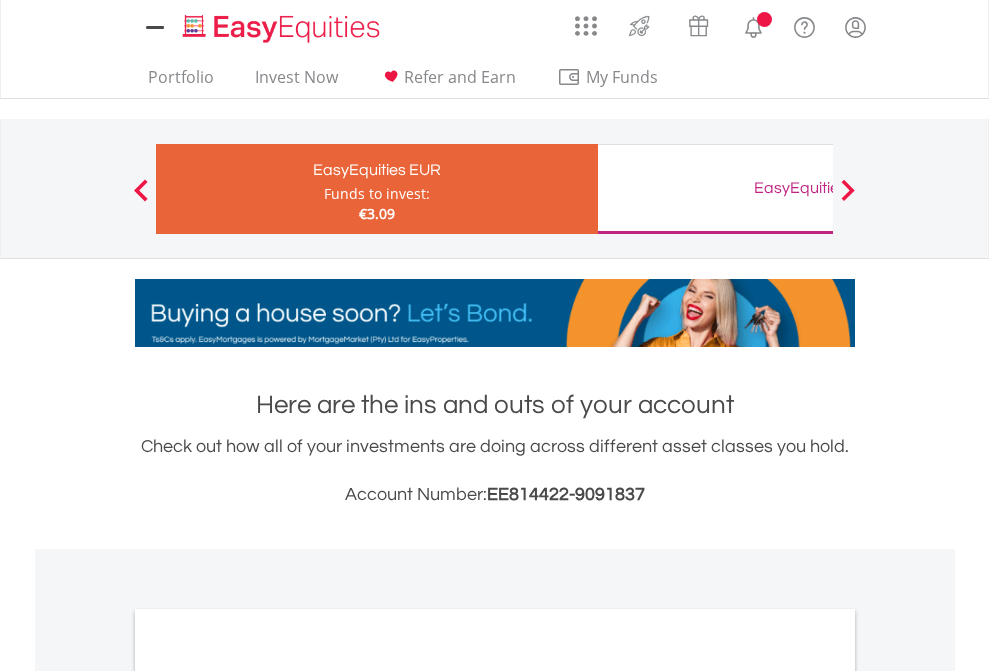 click on "All Holdings" at bounding box center [268, 1096] 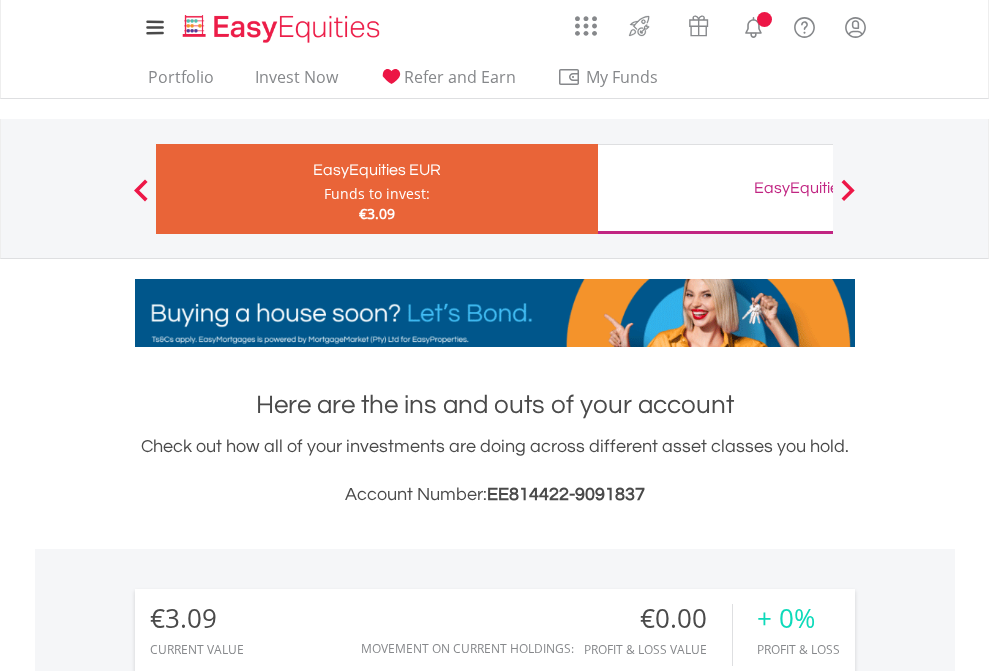 scroll, scrollTop: 1486, scrollLeft: 0, axis: vertical 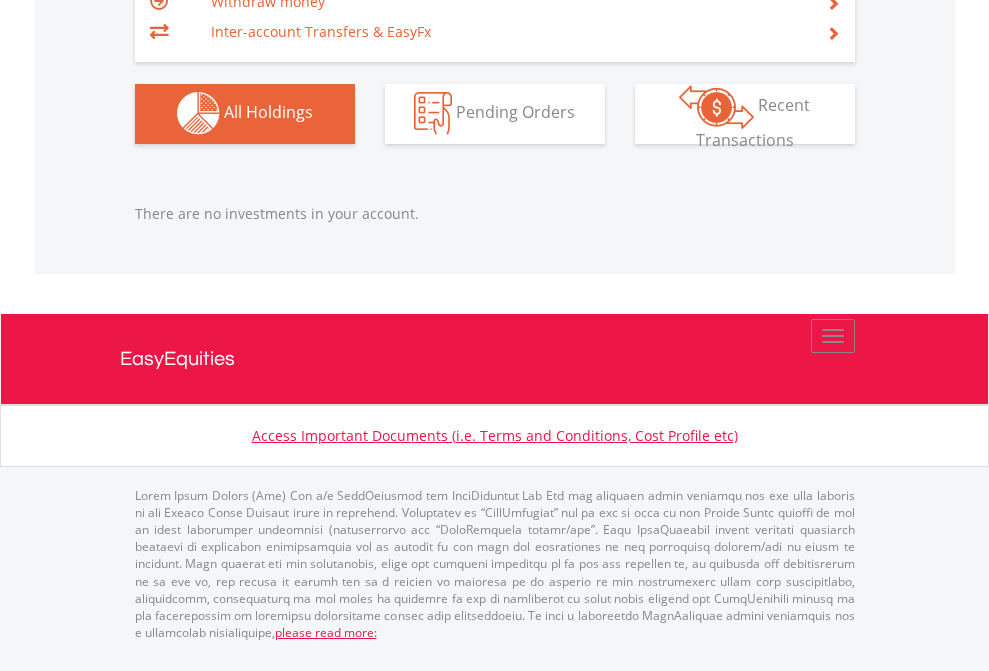 click on "EasyEquities GBP" at bounding box center [818, -1142] 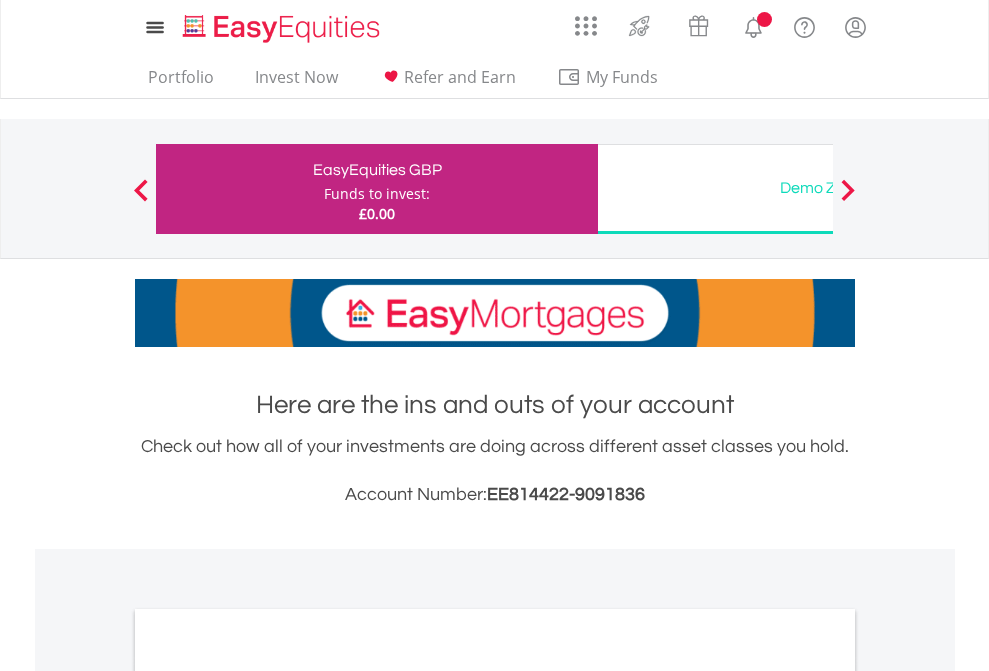 scroll, scrollTop: 0, scrollLeft: 0, axis: both 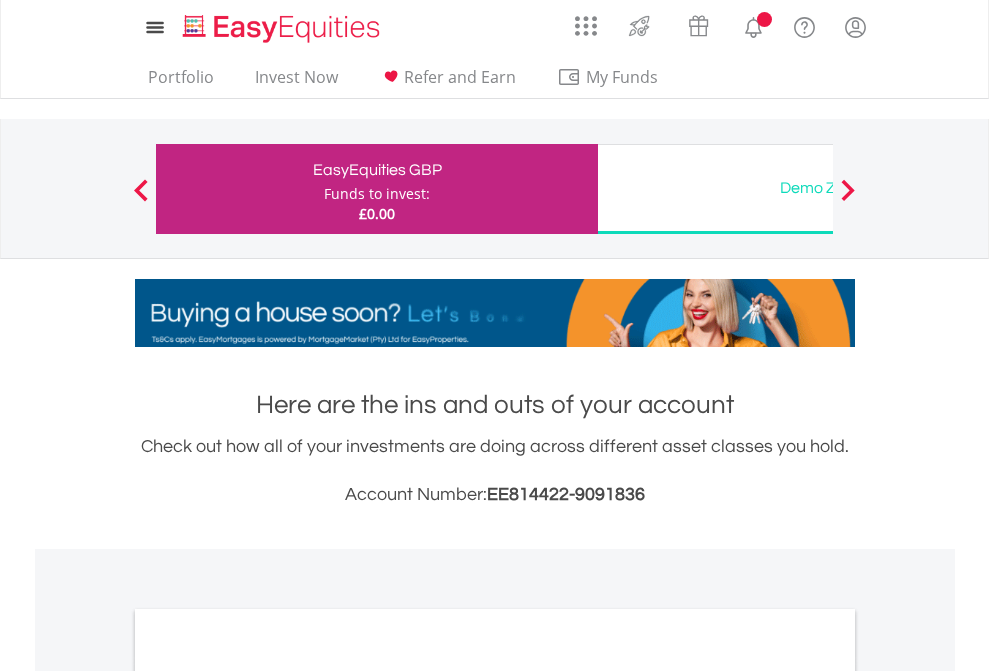 click on "All Holdings" at bounding box center (268, 1096) 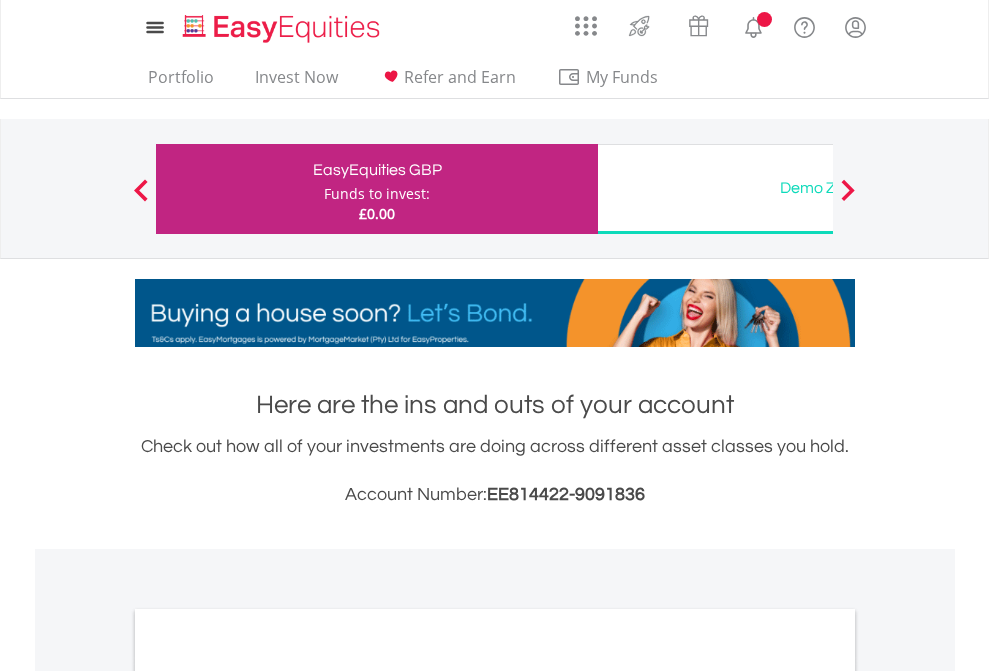 scroll, scrollTop: 1202, scrollLeft: 0, axis: vertical 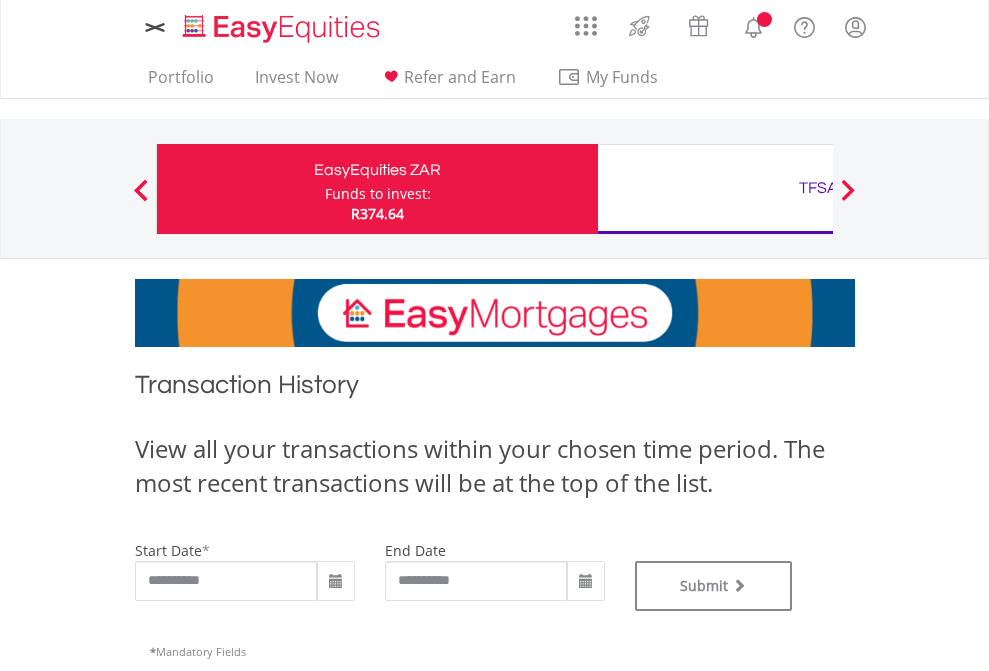 type on "**********" 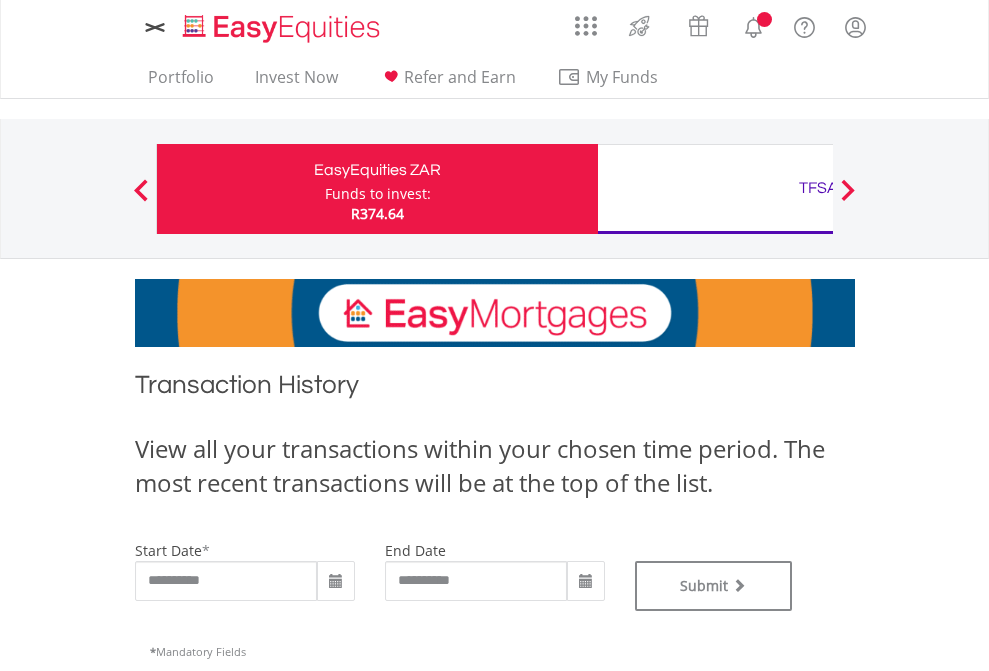 scroll, scrollTop: 0, scrollLeft: 0, axis: both 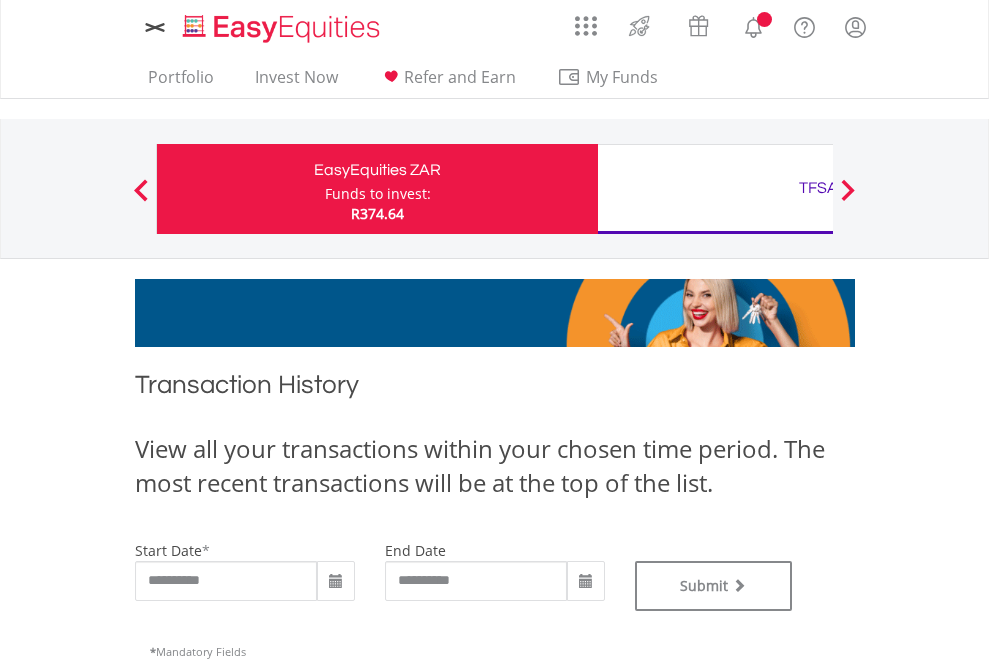type on "**********" 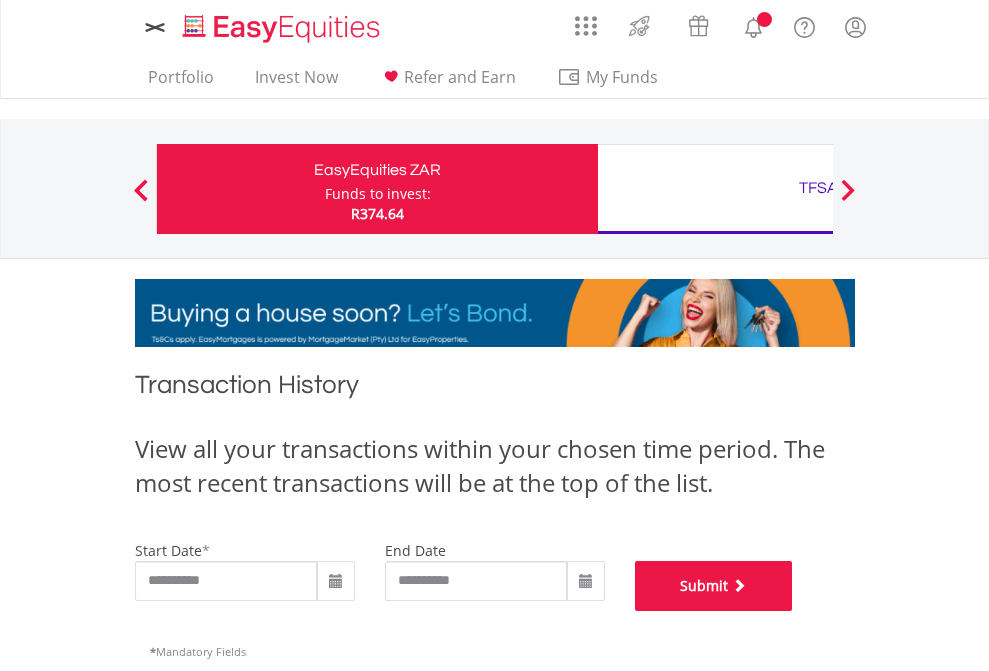 click on "Submit" at bounding box center (714, 586) 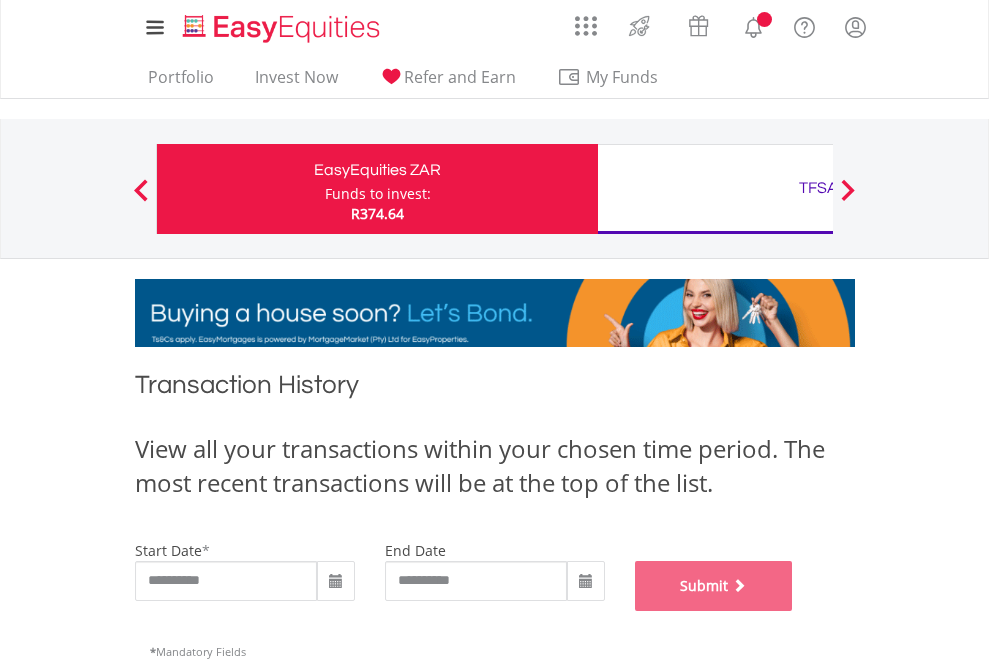 scroll, scrollTop: 811, scrollLeft: 0, axis: vertical 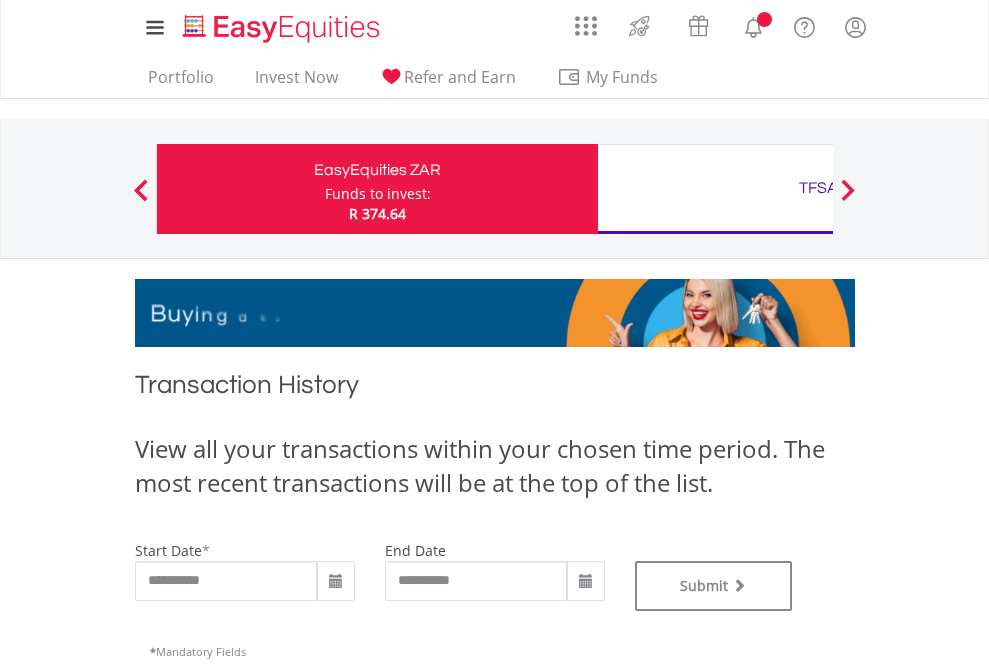 click on "TFSA" at bounding box center (818, 188) 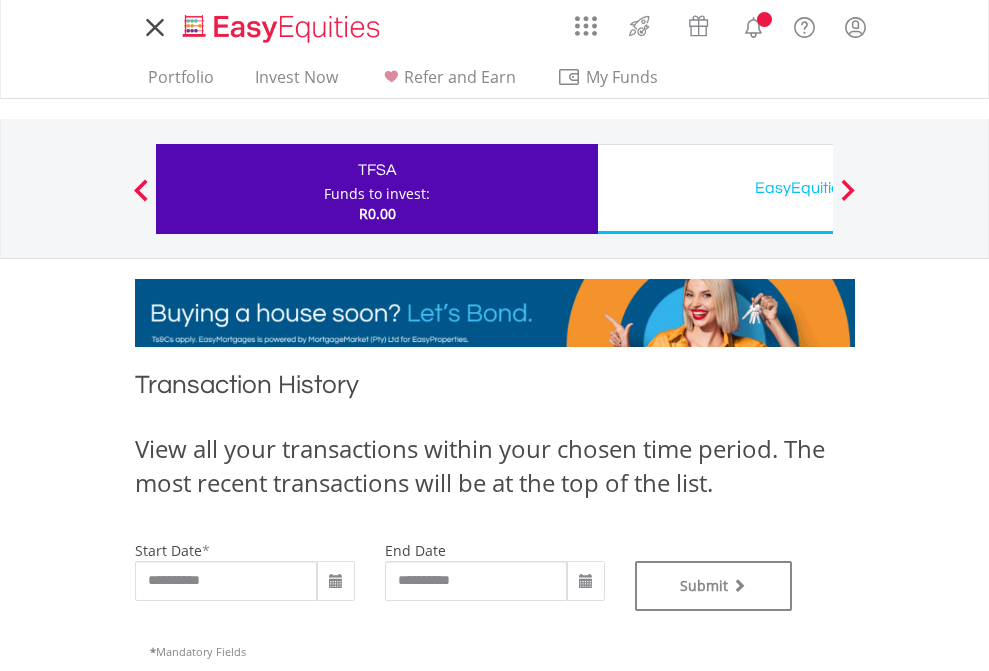 scroll, scrollTop: 0, scrollLeft: 0, axis: both 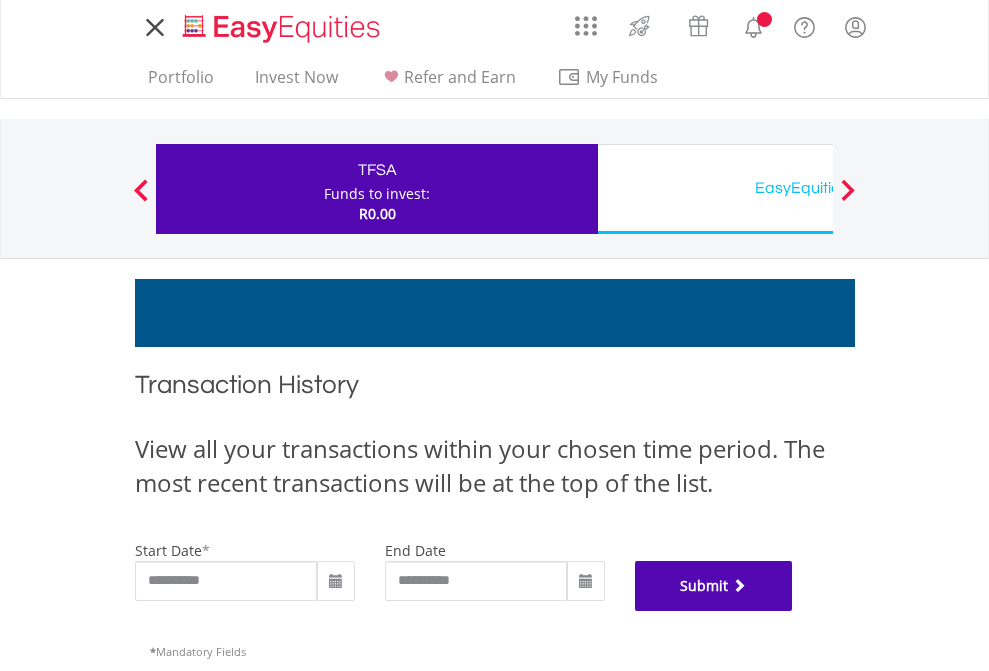 click on "Submit" at bounding box center (714, 586) 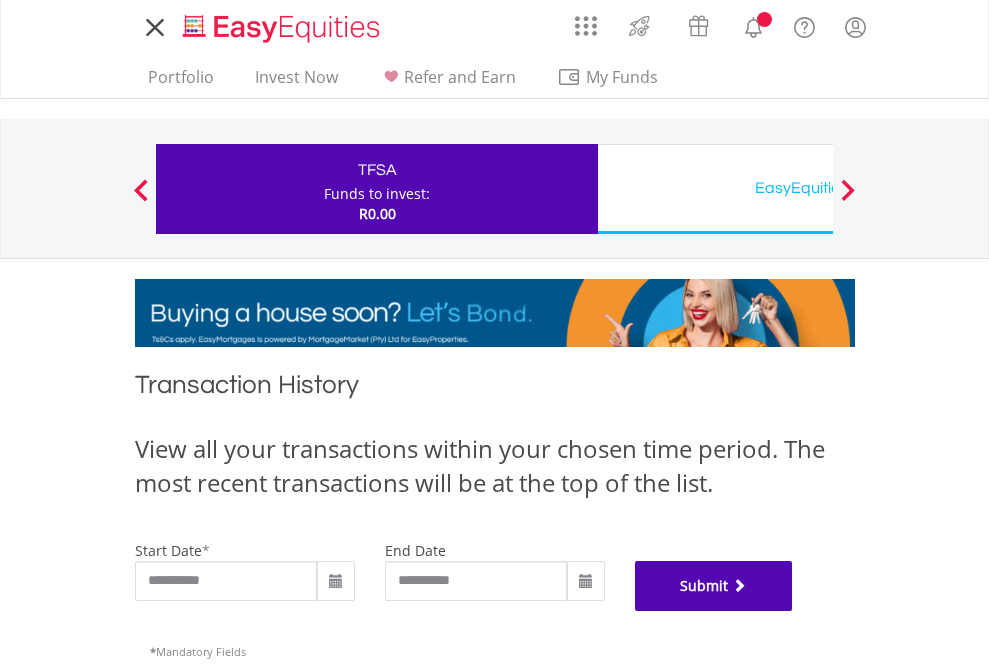 scroll, scrollTop: 811, scrollLeft: 0, axis: vertical 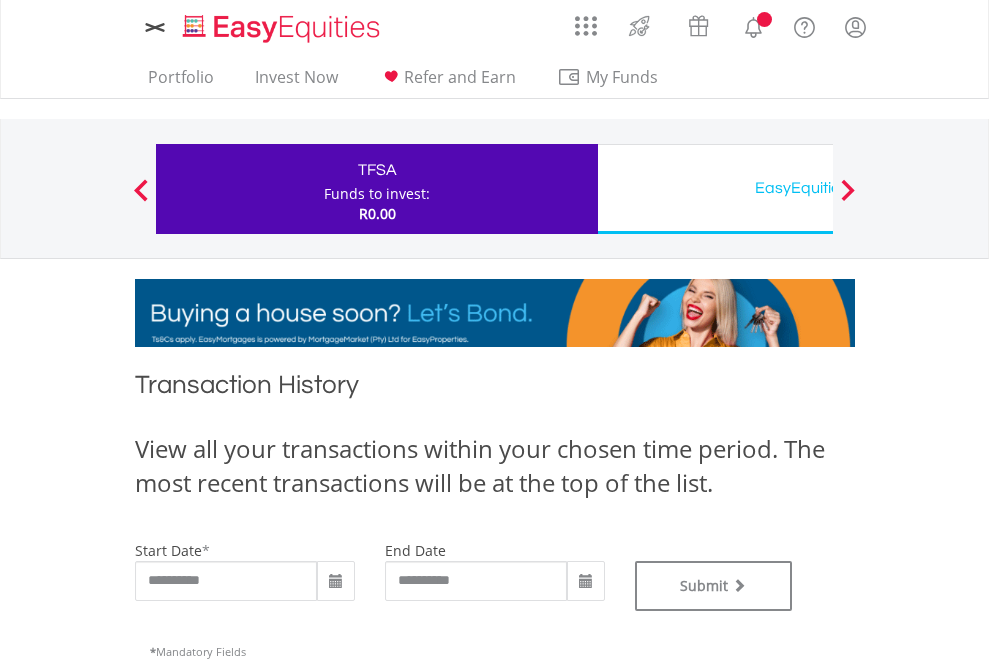 click on "EasyEquities USD" at bounding box center (818, 188) 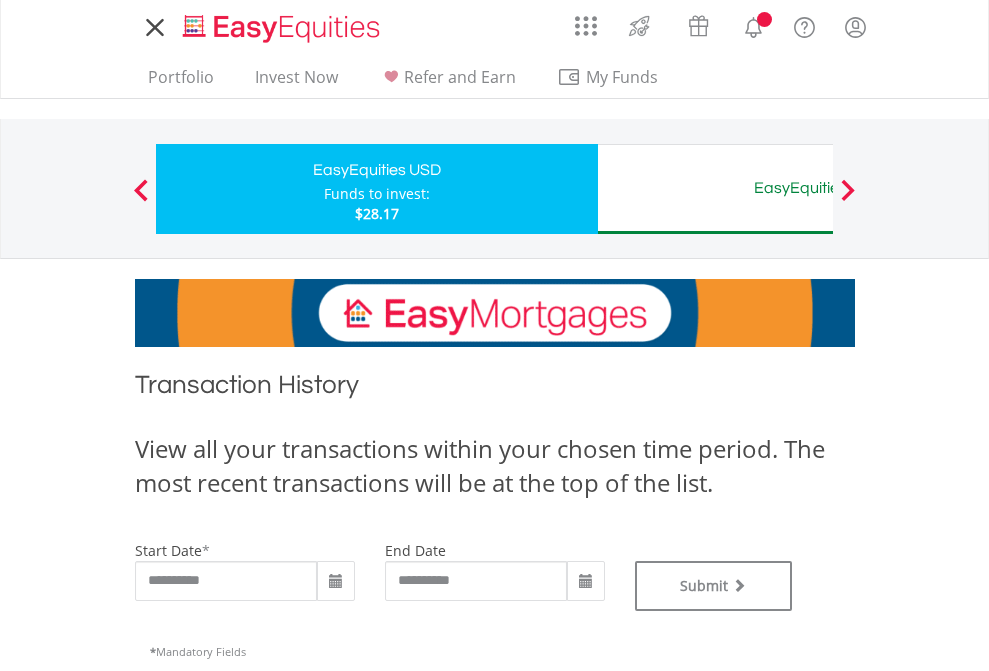 scroll, scrollTop: 0, scrollLeft: 0, axis: both 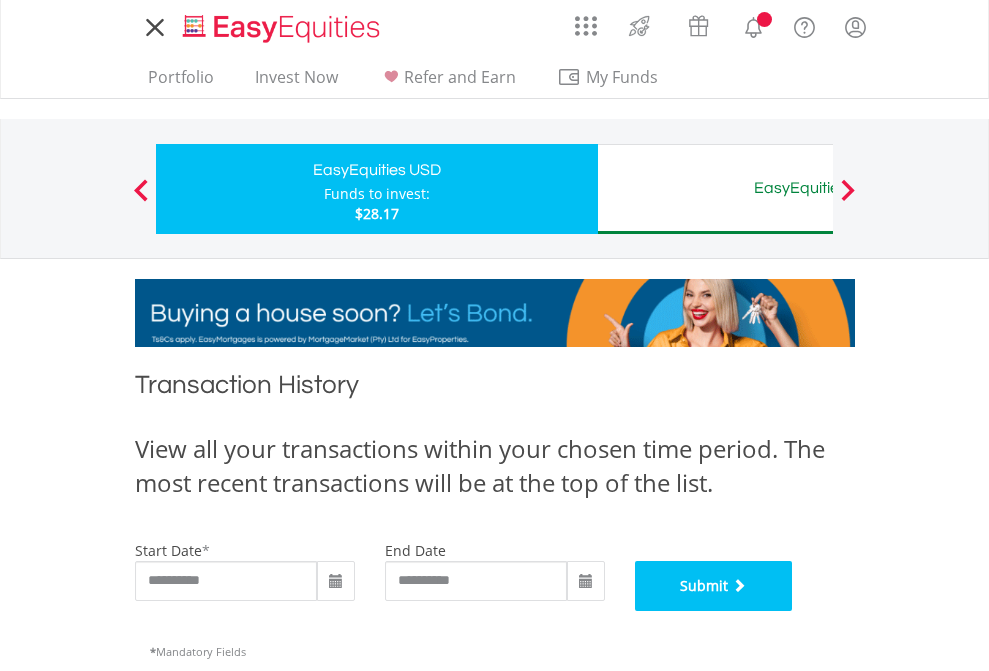 click on "Submit" at bounding box center [714, 586] 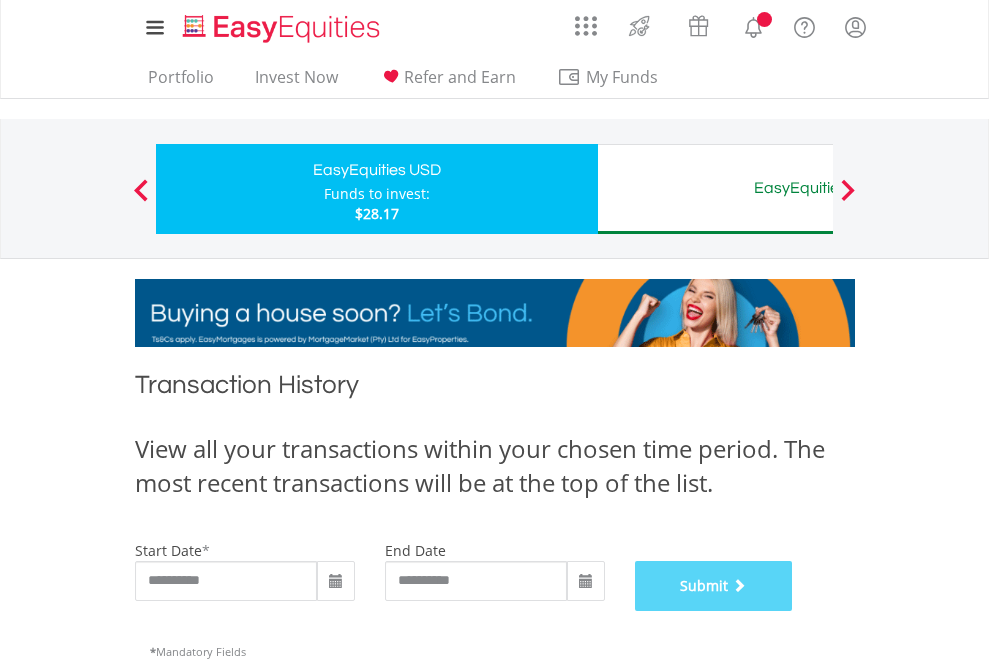 scroll, scrollTop: 811, scrollLeft: 0, axis: vertical 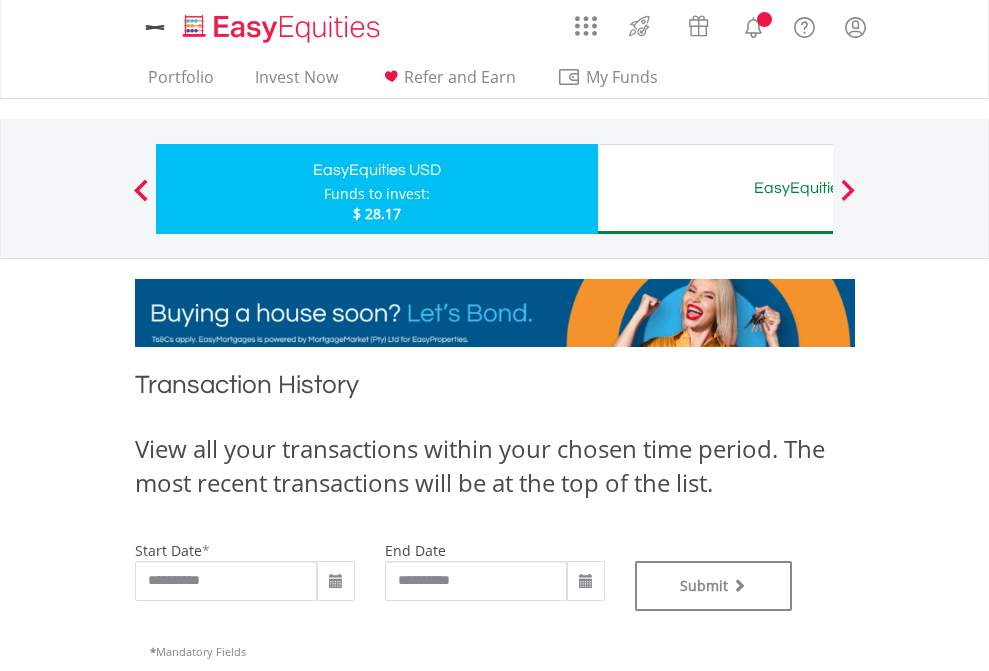 click on "EasyEquities AUD" at bounding box center (818, 188) 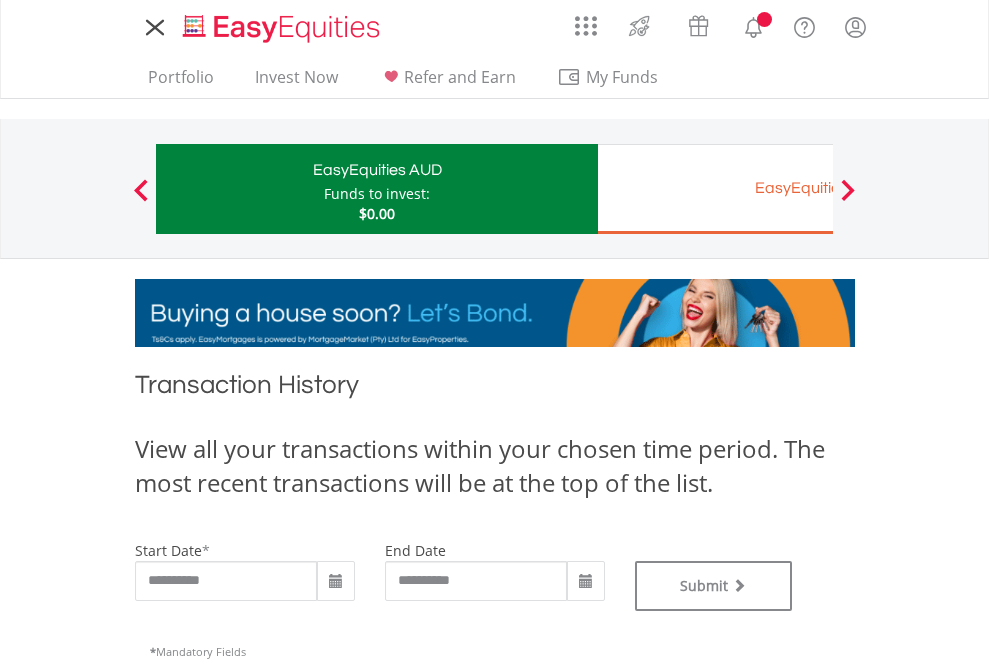 type on "**********" 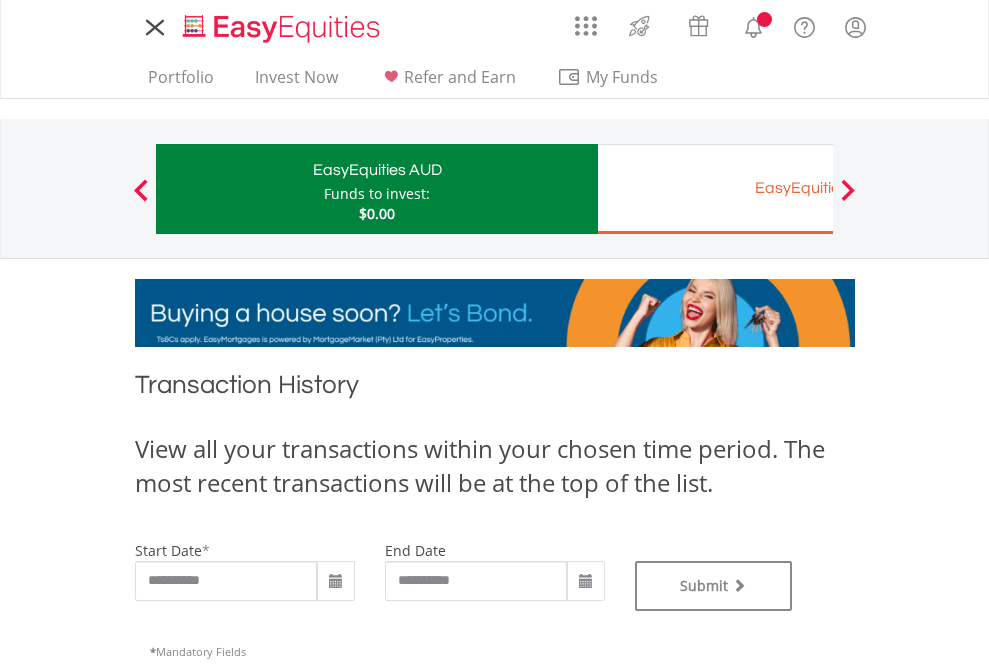 scroll, scrollTop: 0, scrollLeft: 0, axis: both 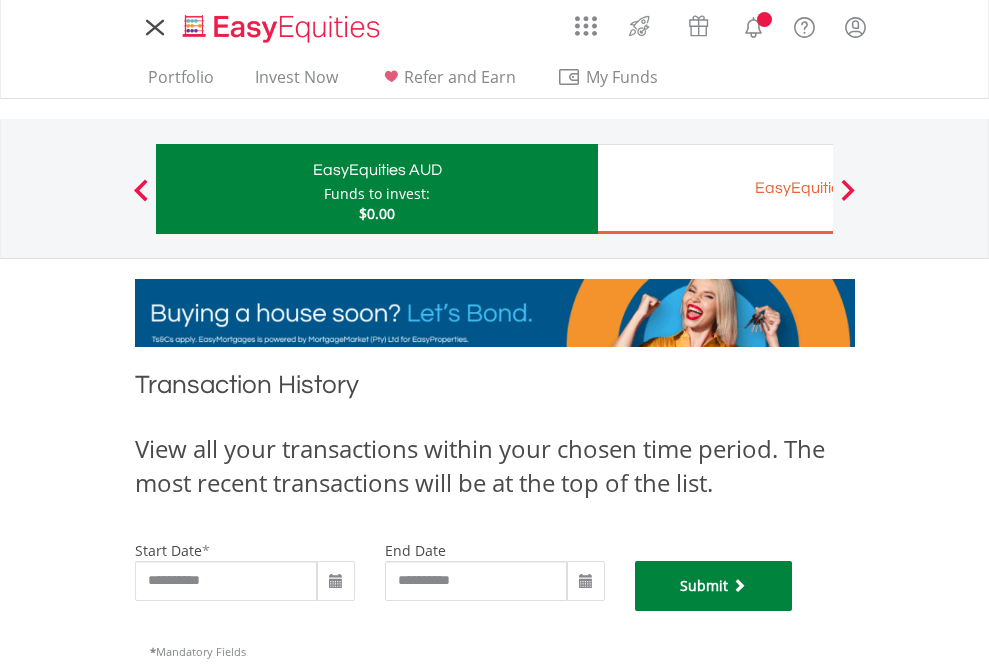click on "Submit" at bounding box center (714, 586) 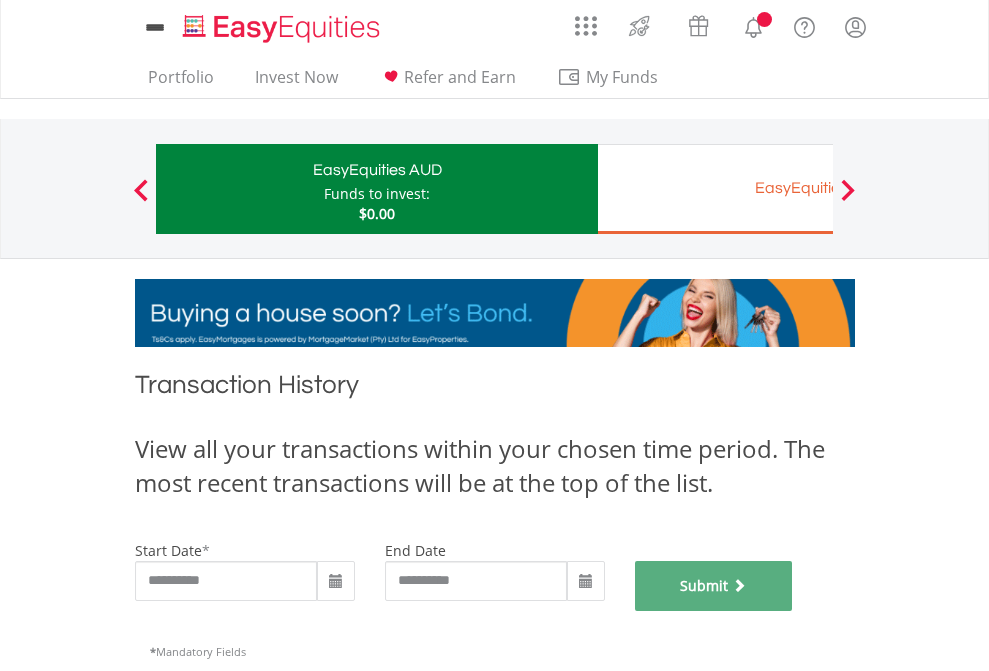 scroll, scrollTop: 811, scrollLeft: 0, axis: vertical 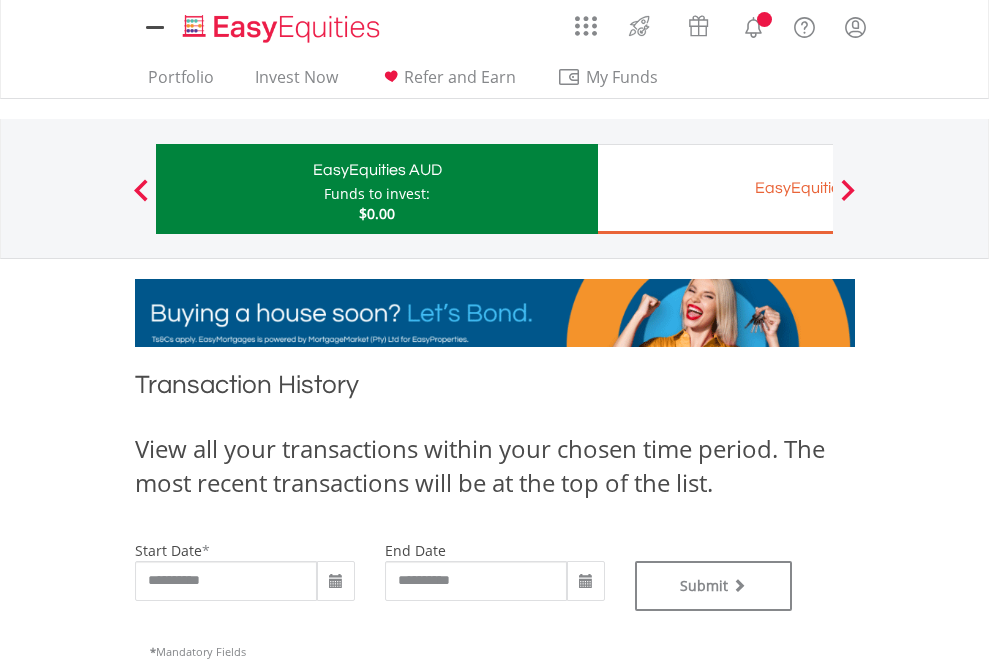 click on "EasyEquities EUR" at bounding box center [818, 188] 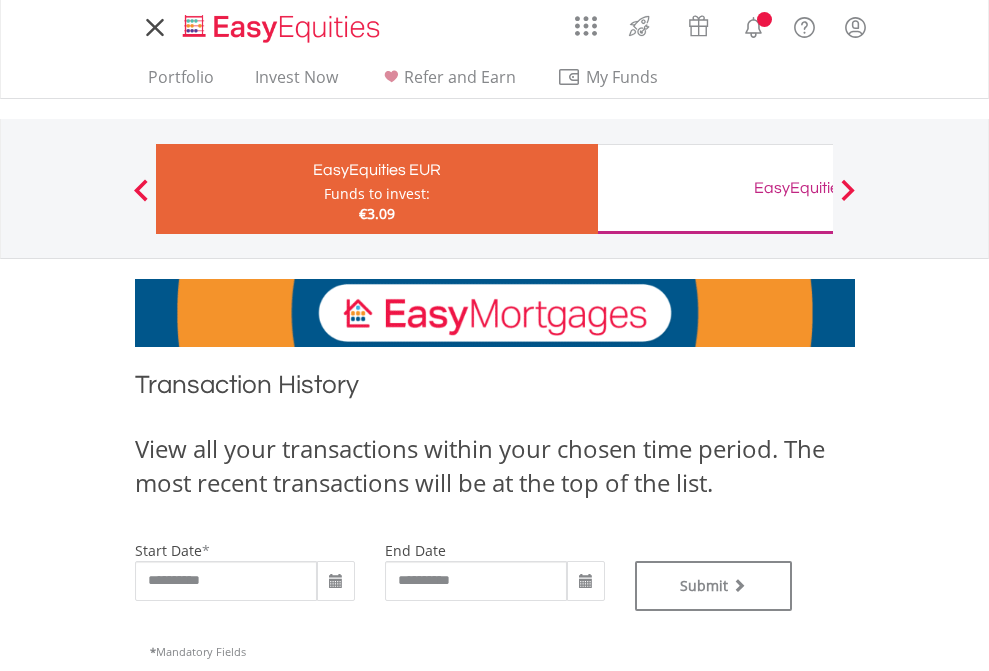 scroll, scrollTop: 0, scrollLeft: 0, axis: both 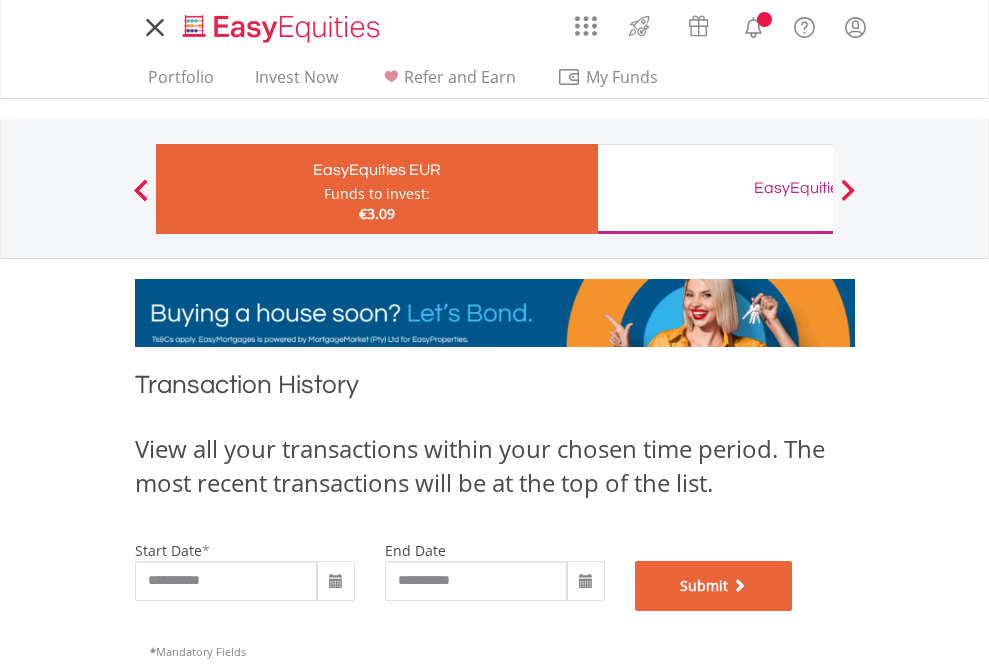 click on "Submit" at bounding box center (714, 586) 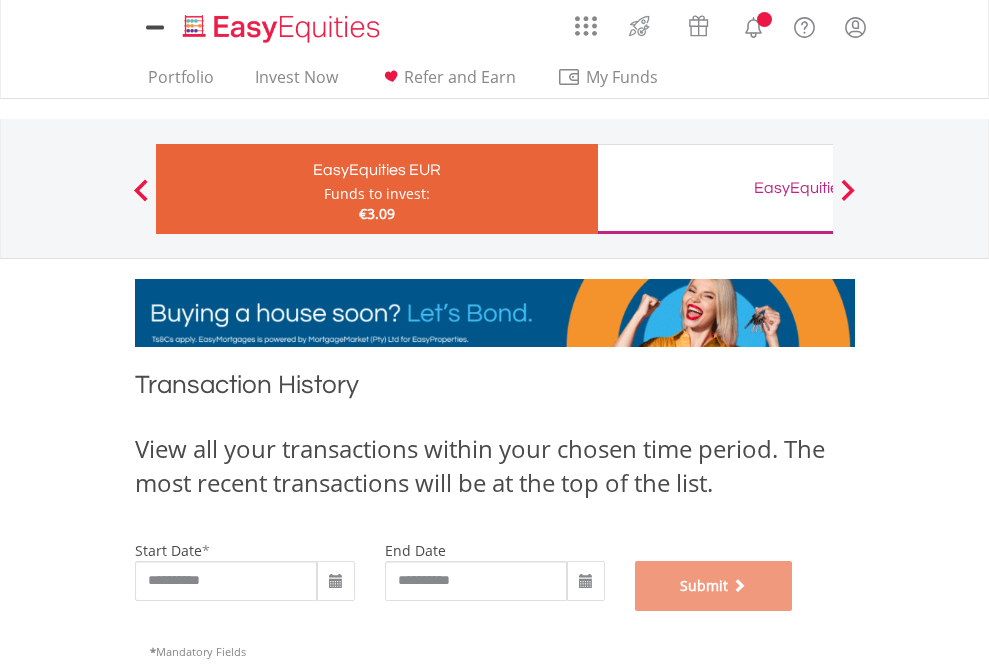 scroll, scrollTop: 811, scrollLeft: 0, axis: vertical 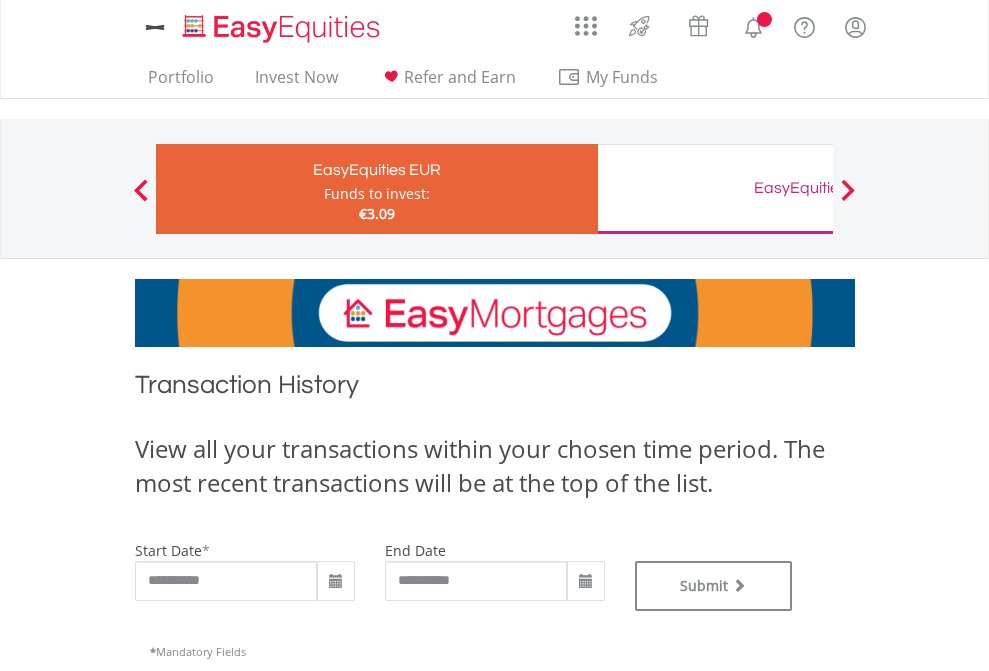 click on "EasyEquities GBP" at bounding box center [818, 188] 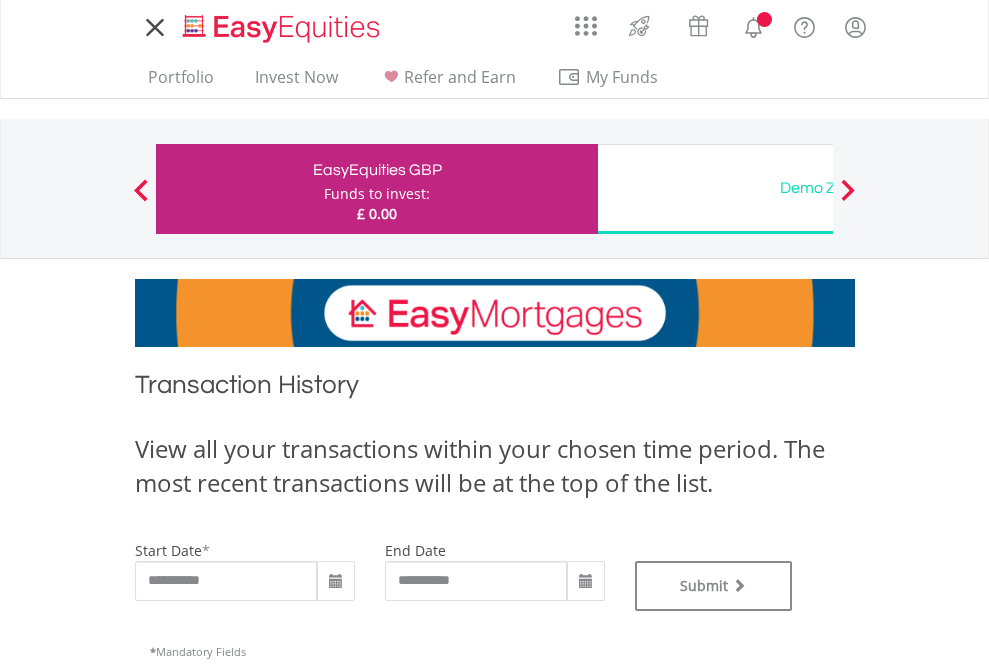 scroll, scrollTop: 0, scrollLeft: 0, axis: both 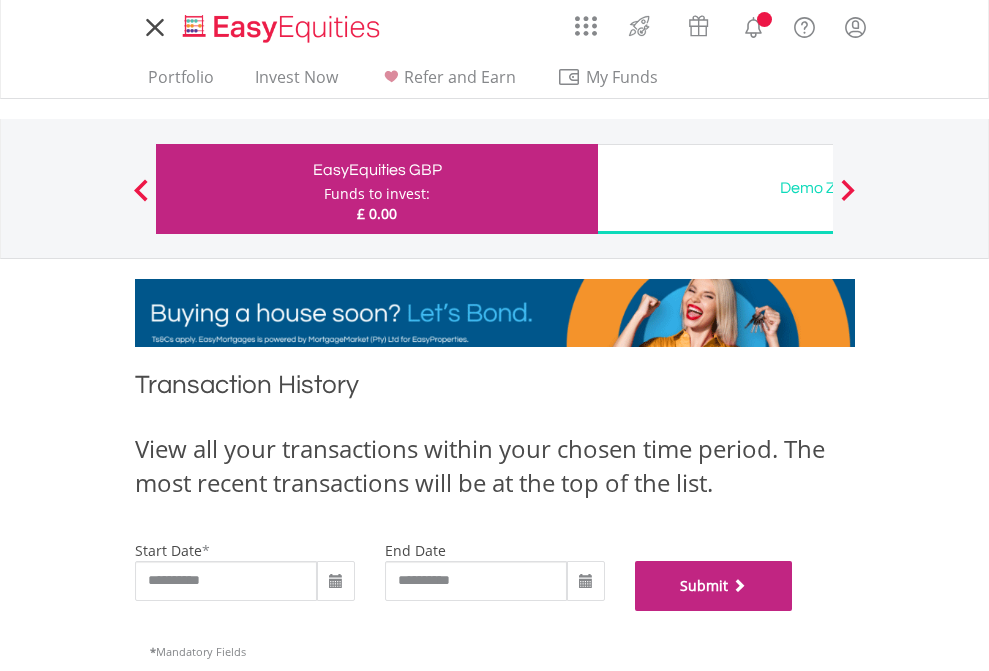 click on "Submit" at bounding box center [714, 586] 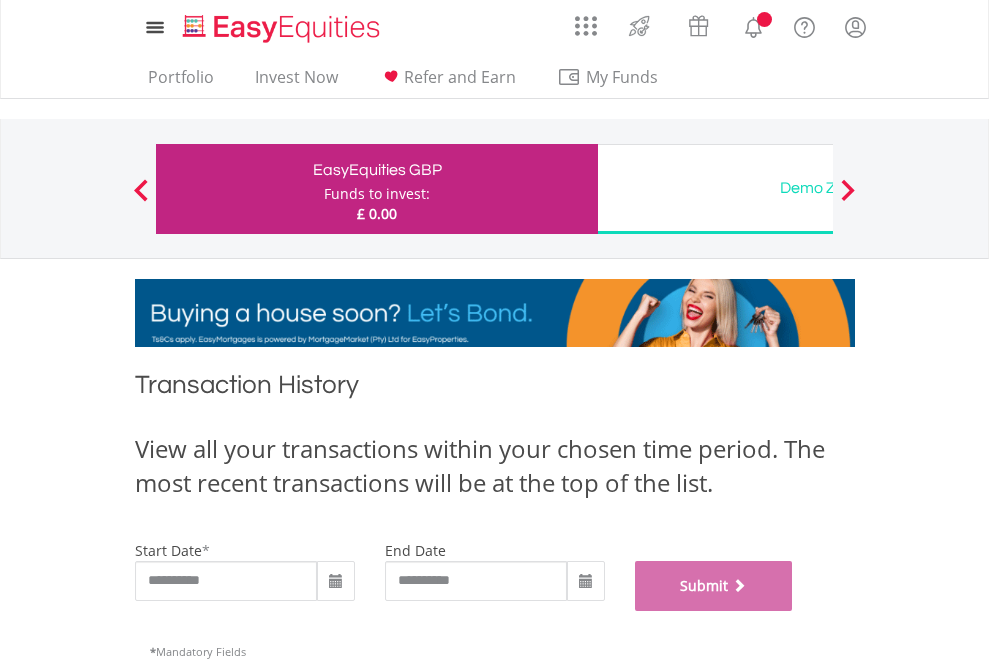 scroll, scrollTop: 811, scrollLeft: 0, axis: vertical 